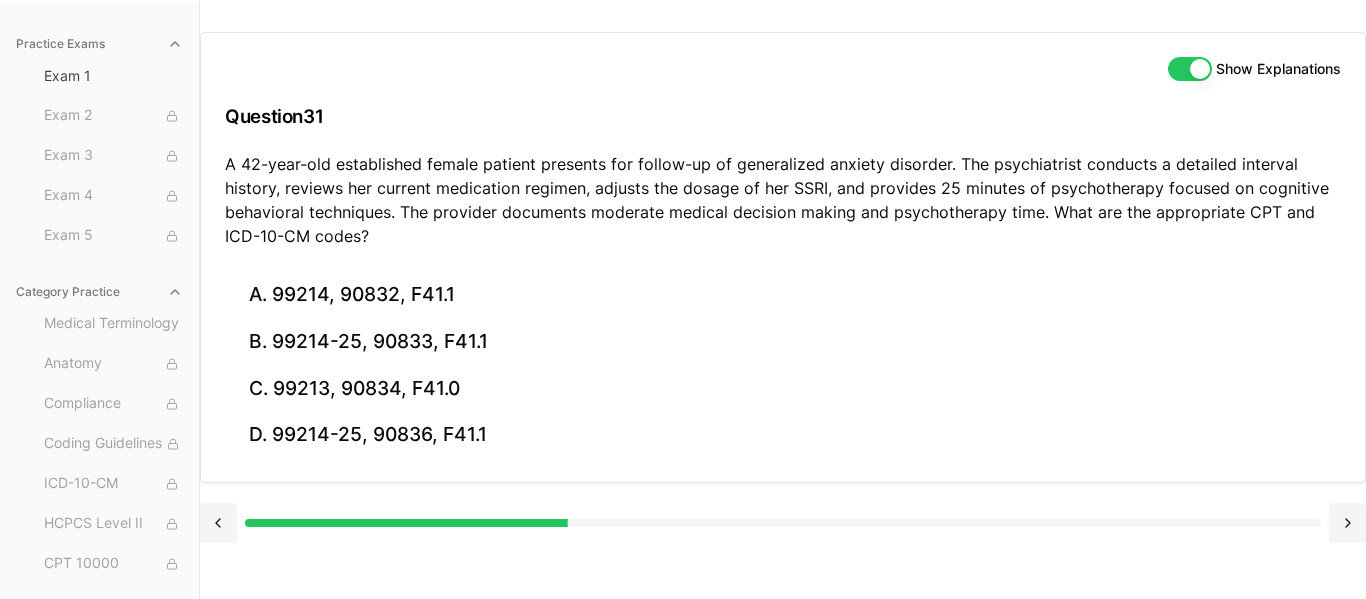 scroll, scrollTop: 0, scrollLeft: 0, axis: both 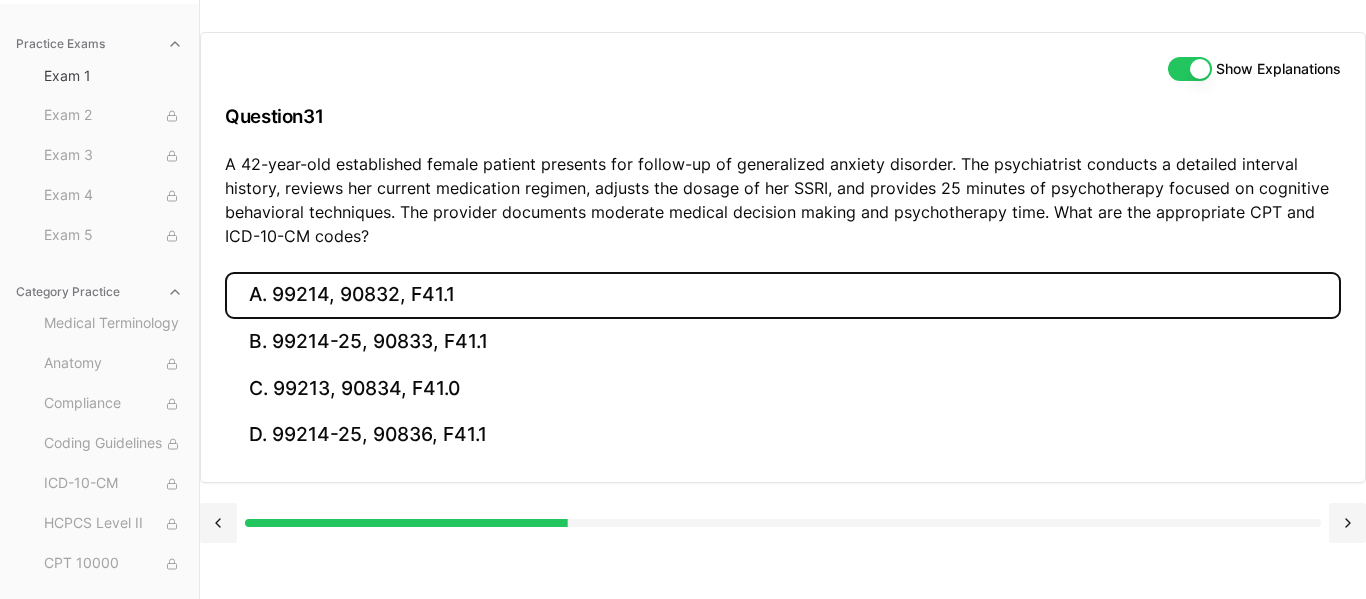 click on "A. 99214, 90832, F41.1" at bounding box center [783, 295] 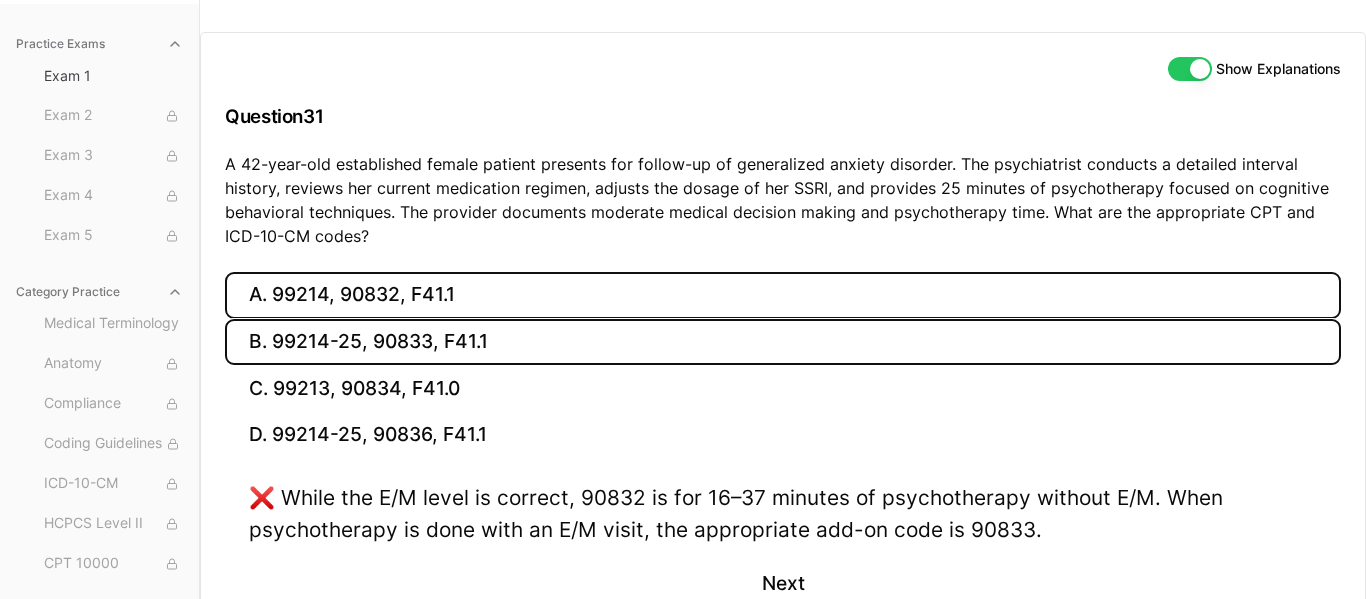 click on "B. 99214-25, 90833, F41.1" at bounding box center (783, 342) 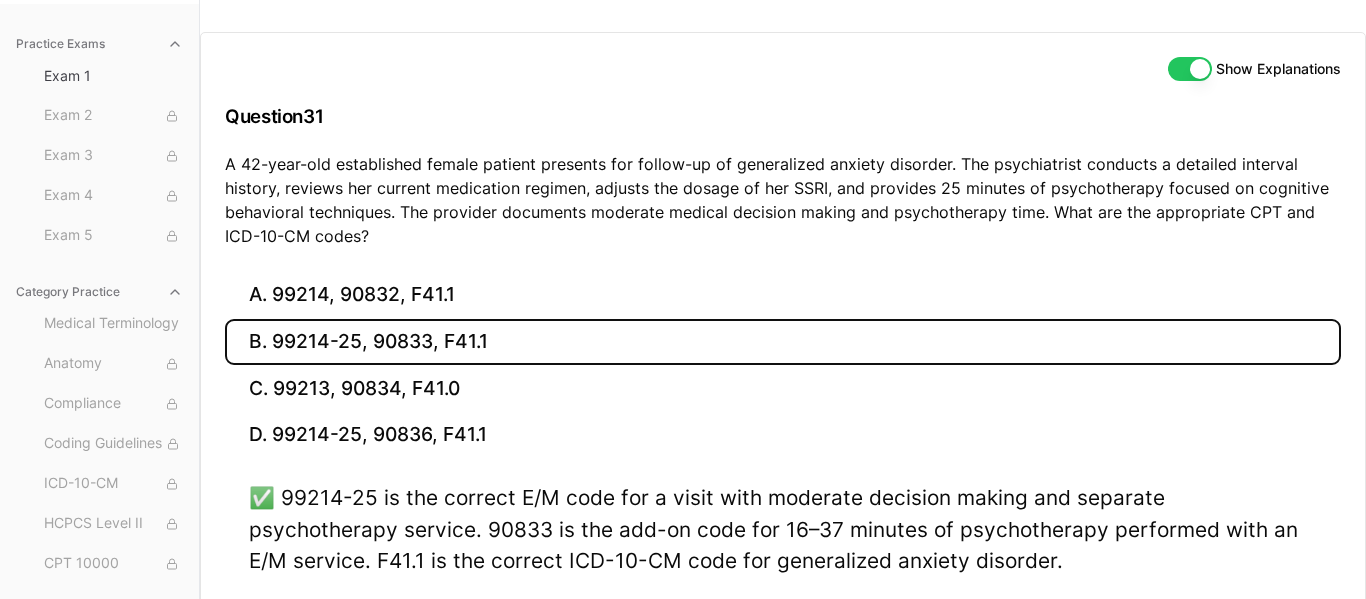 click on "Practice Exams Exam 1   Exam 2   Exam 3   Exam 4   Exam 5   Category Practice Medical Terminology   Anatomy   Compliance   Coding Guidelines   ICD-10-CM   HCPCS Level II   CPT 10000   CPT 20000   CPT 30000   CPT 40000   CPT 50000   CPT 60000   Radiology   Pathology   Medicine   E/M   Anesthesia   Case Studies   Show Explanations Question  31 A [AGE]-year-old established female patient presents for follow-up of generalized anxiety disorder. The psychiatrist conducts a detailed interval history, reviews her current medication regimen, adjusts the dosage of her SSRI, and provides [MINUTES] minutes of psychotherapy focused on cognitive behavioral techniques. The provider documents moderate medical decision making and psychotherapy time. What are the appropriate CPT and ICD-10-CM codes? A. 99214, 90832, F41.1 B. 99214-25, 90833, F41.1 C. 99213, 90834, F41.0 D. 99214-25, 90836, F41.1 Next" at bounding box center (683, 323) 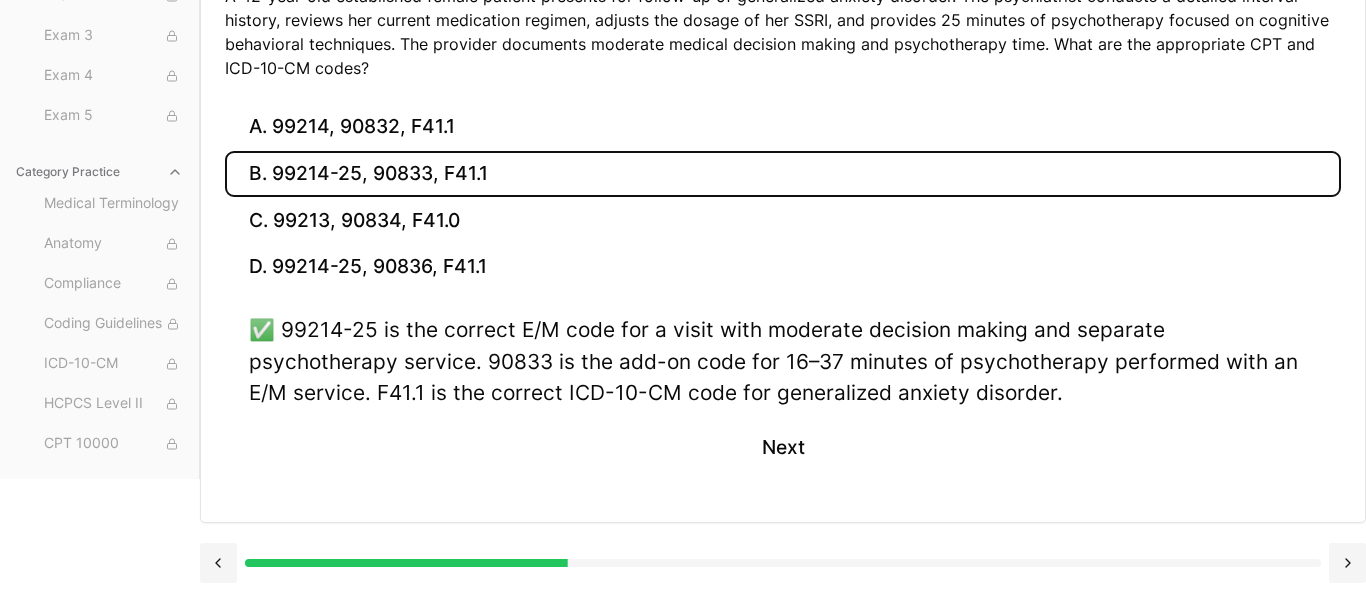 scroll, scrollTop: 384, scrollLeft: 0, axis: vertical 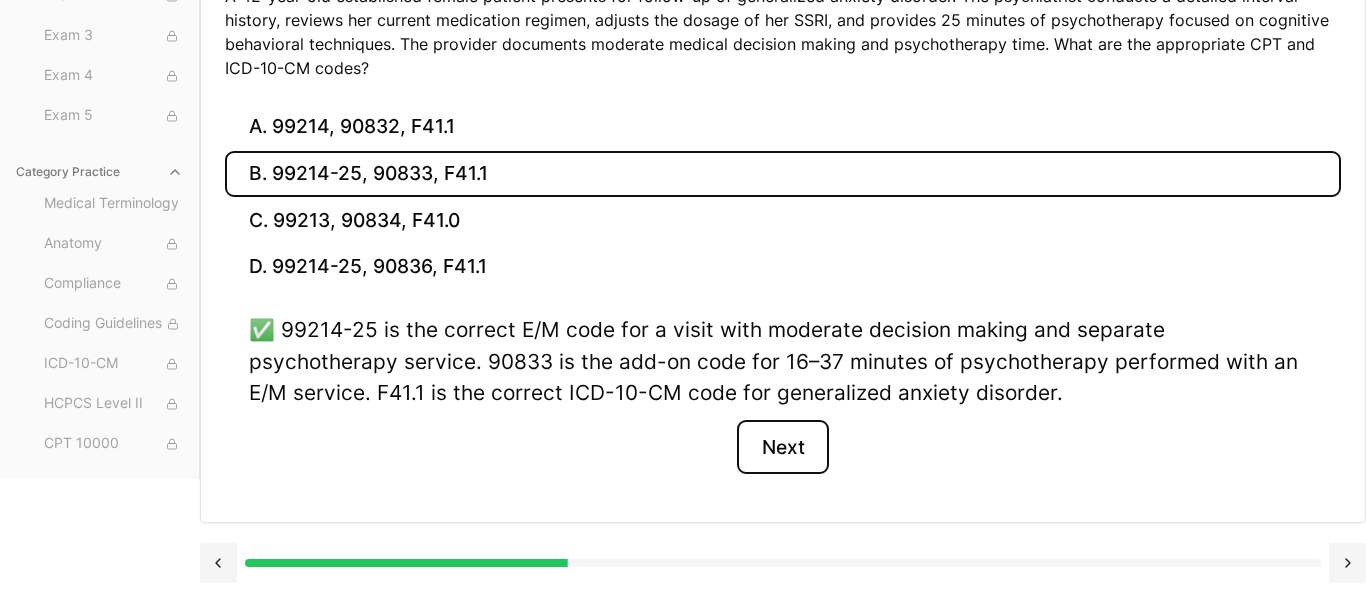 click on "Next" at bounding box center [782, 447] 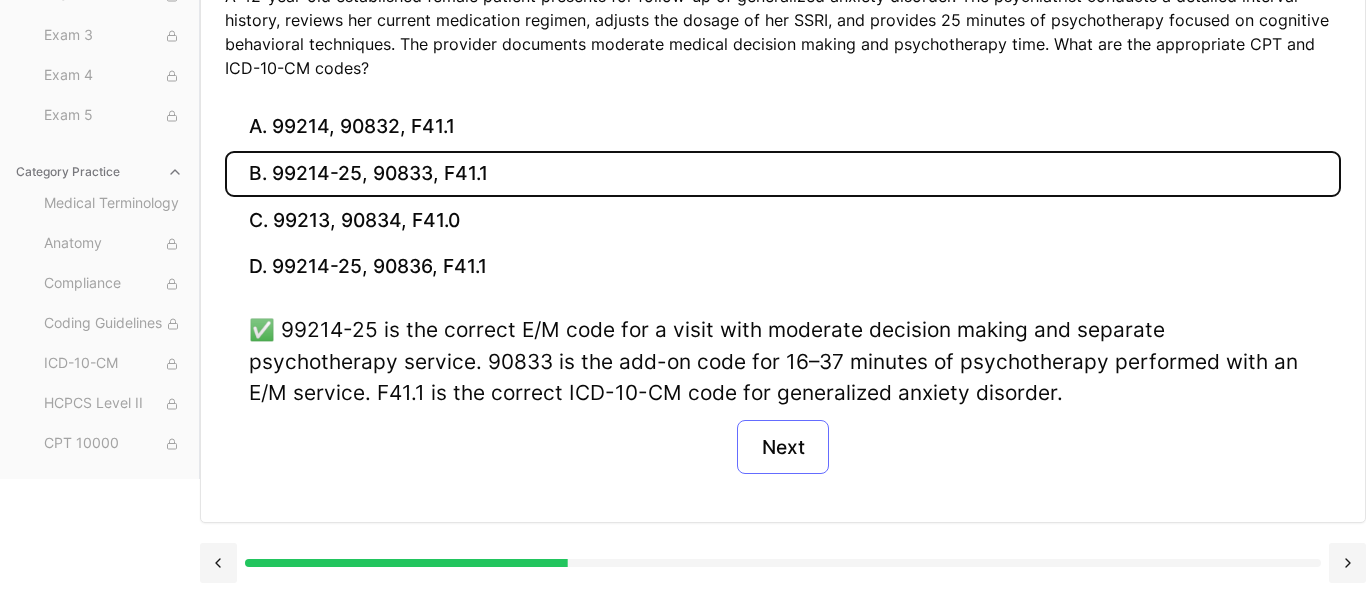 scroll, scrollTop: 184, scrollLeft: 0, axis: vertical 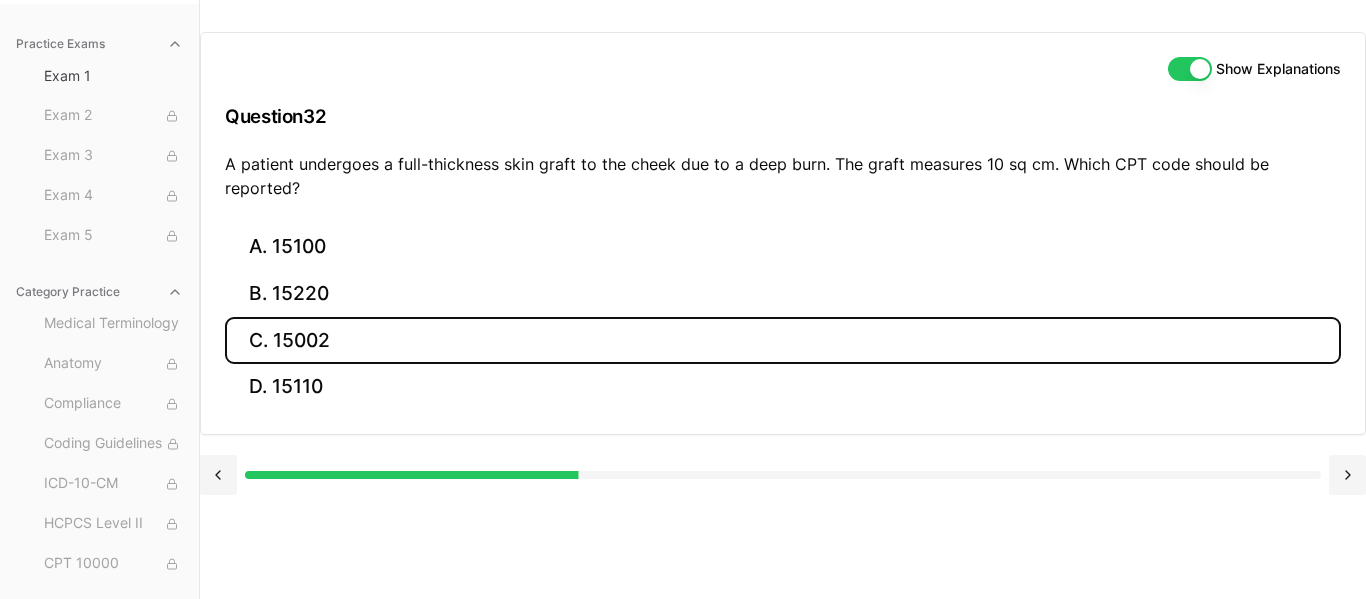 click on "C. 15002" at bounding box center (783, 340) 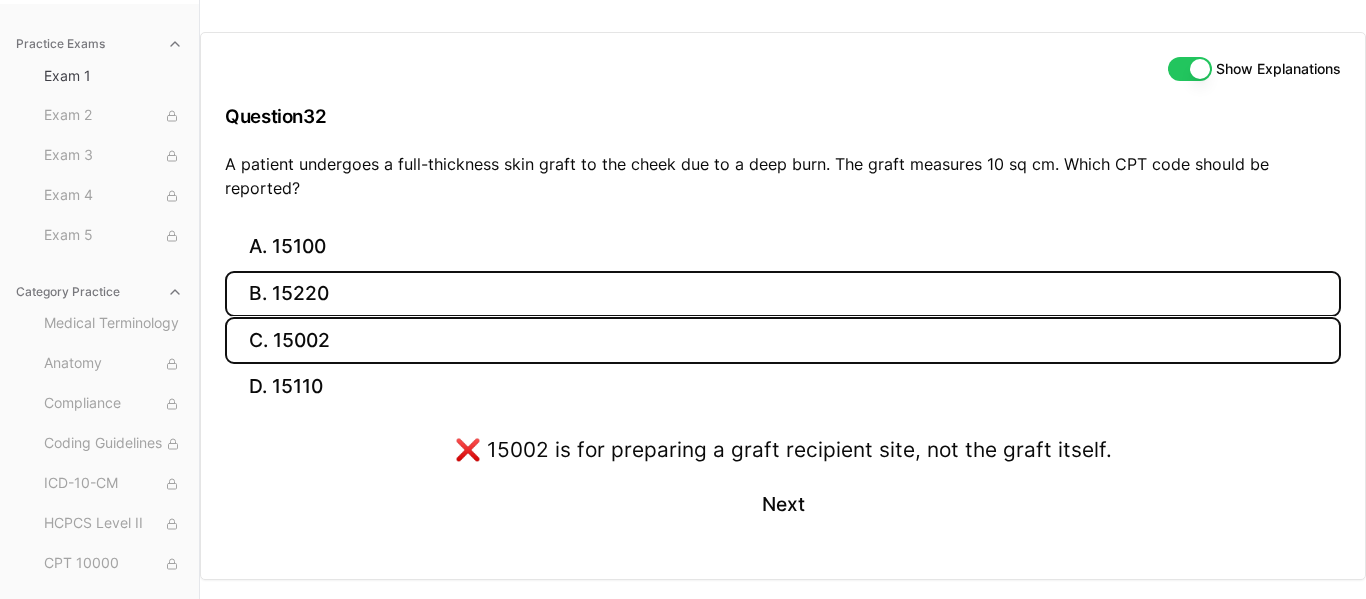 click on "B. 15220" at bounding box center (783, 294) 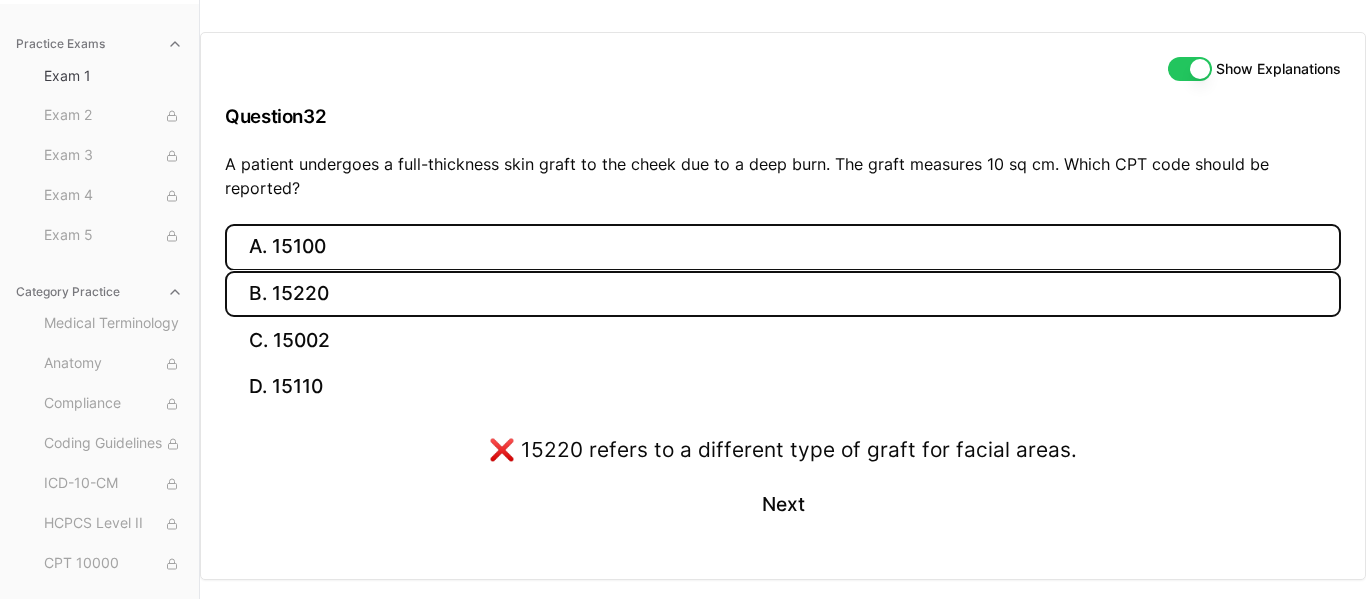 click on "A. 15100" at bounding box center (783, 247) 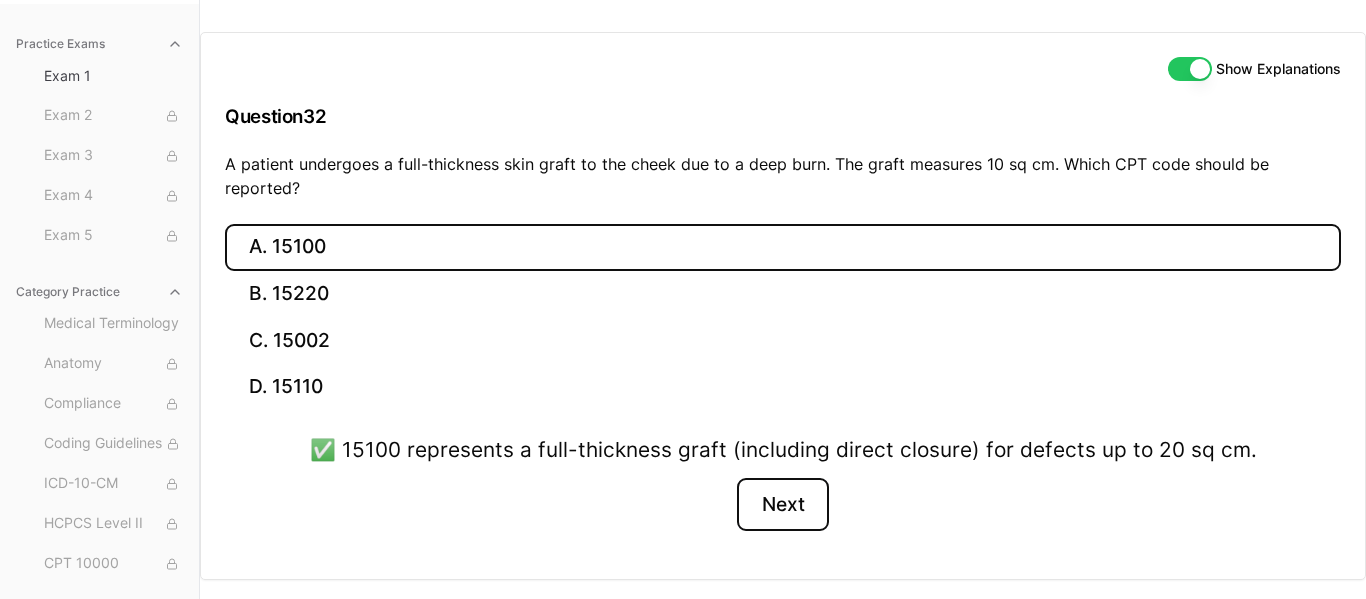 click on "Next" at bounding box center [782, 505] 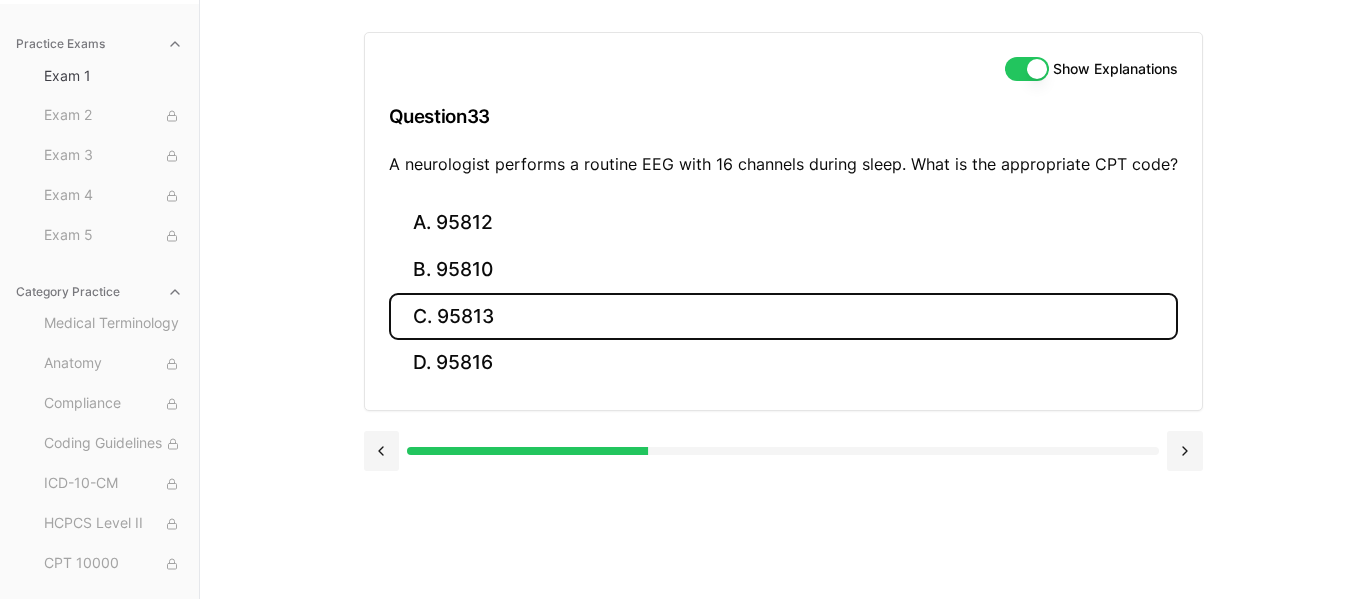 click on "C. 95813" at bounding box center (783, 316) 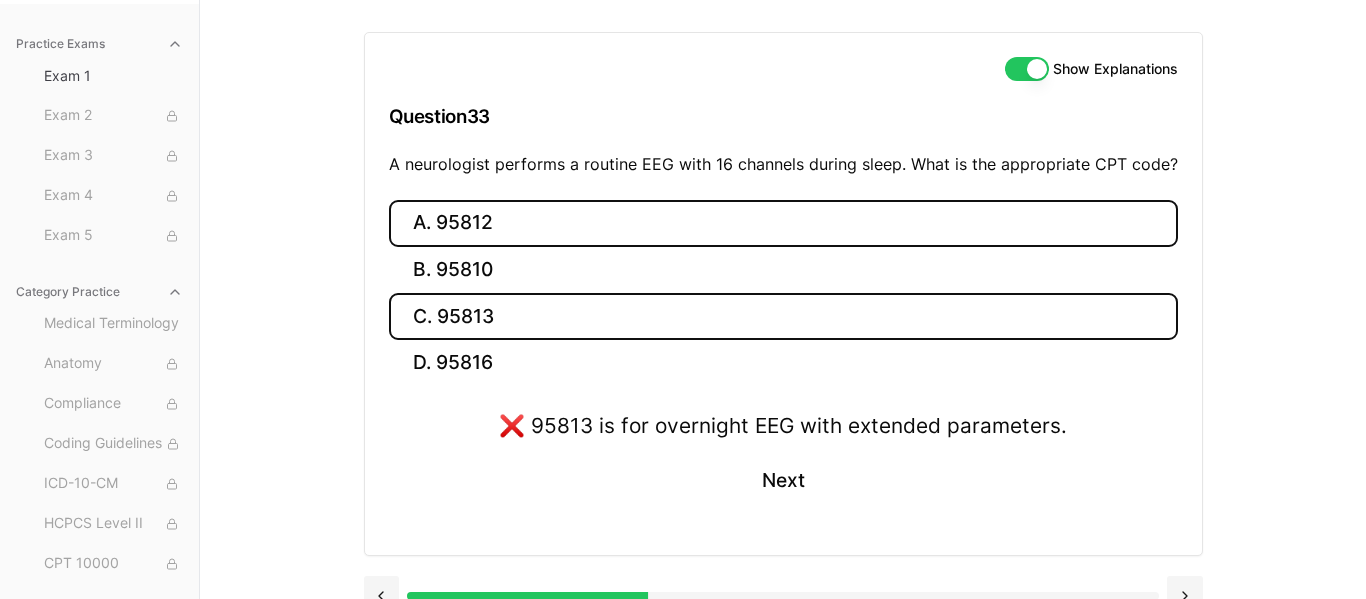 click on "A. 95812" at bounding box center (783, 223) 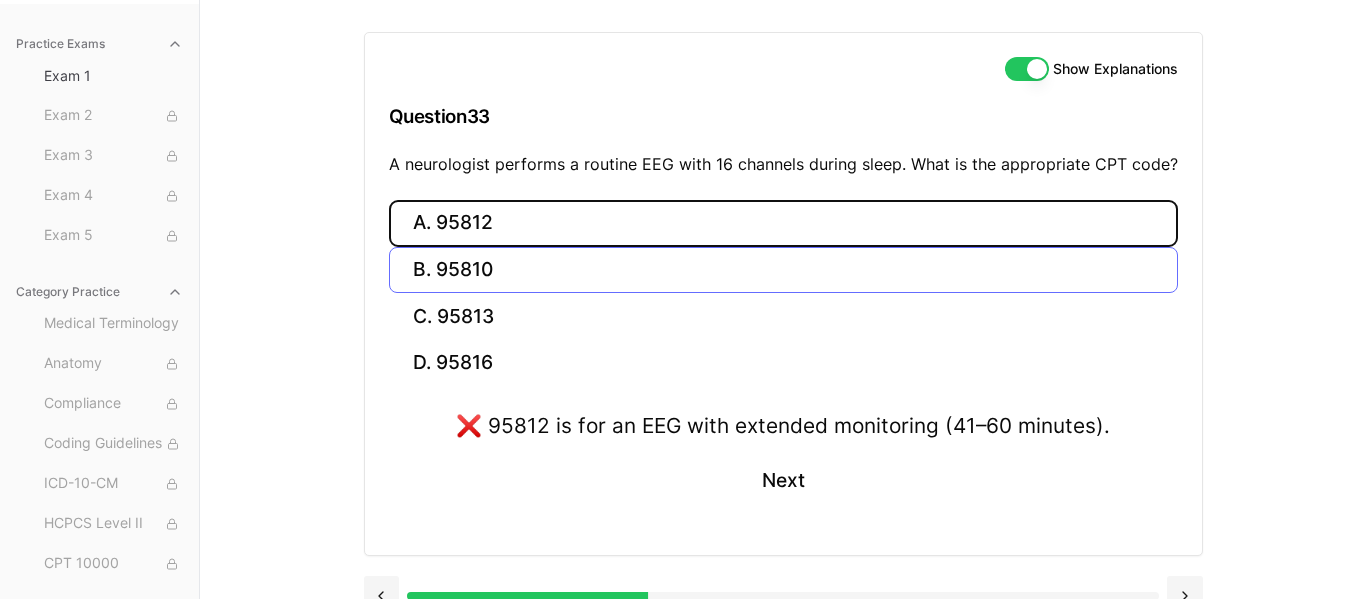 click on "B. 95810" at bounding box center (783, 270) 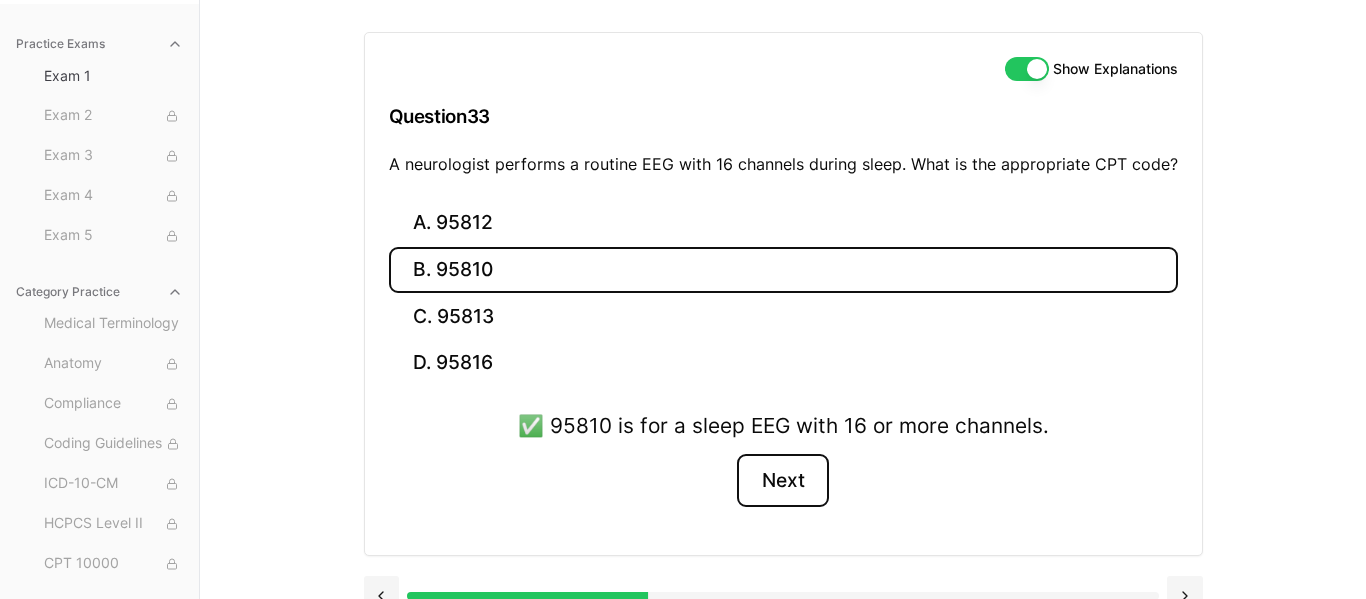 click on "Next" at bounding box center (782, 481) 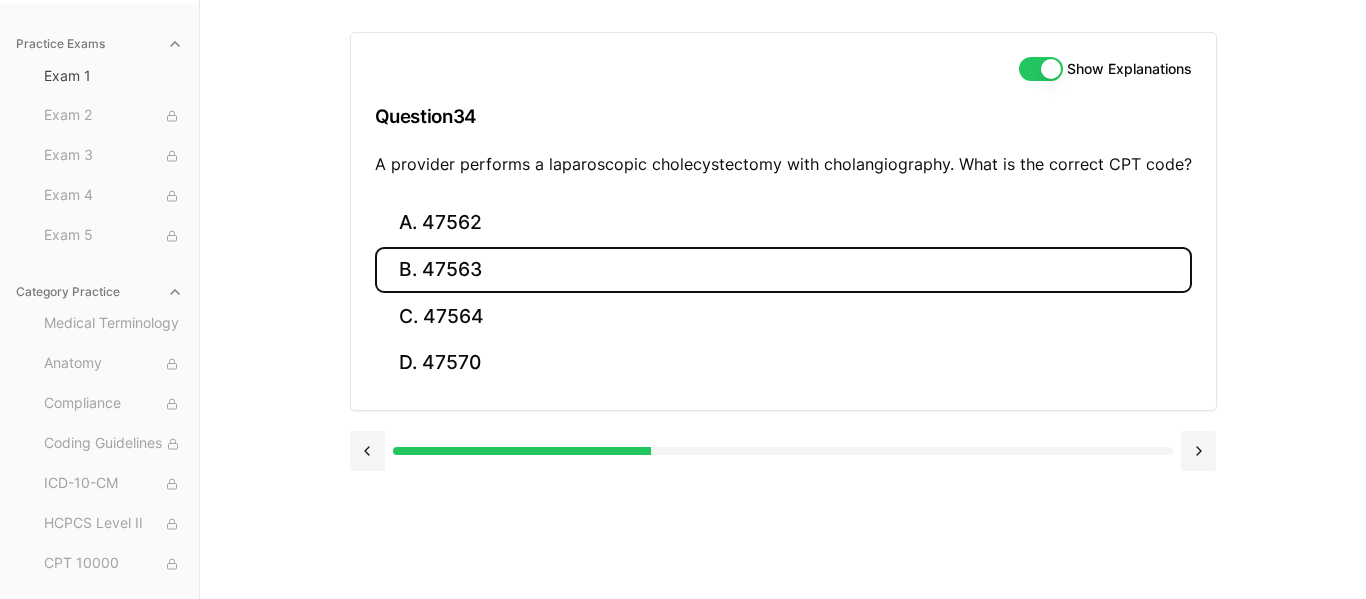 click on "B. 47563" at bounding box center (783, 270) 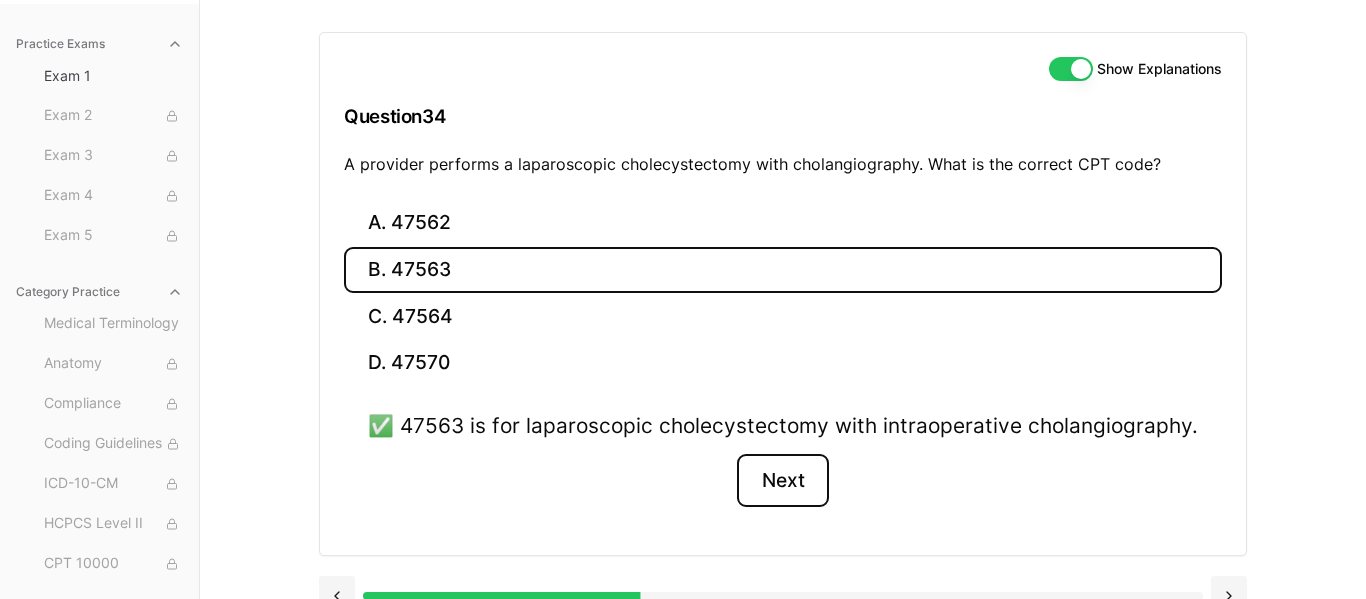 click on "Next" at bounding box center [782, 481] 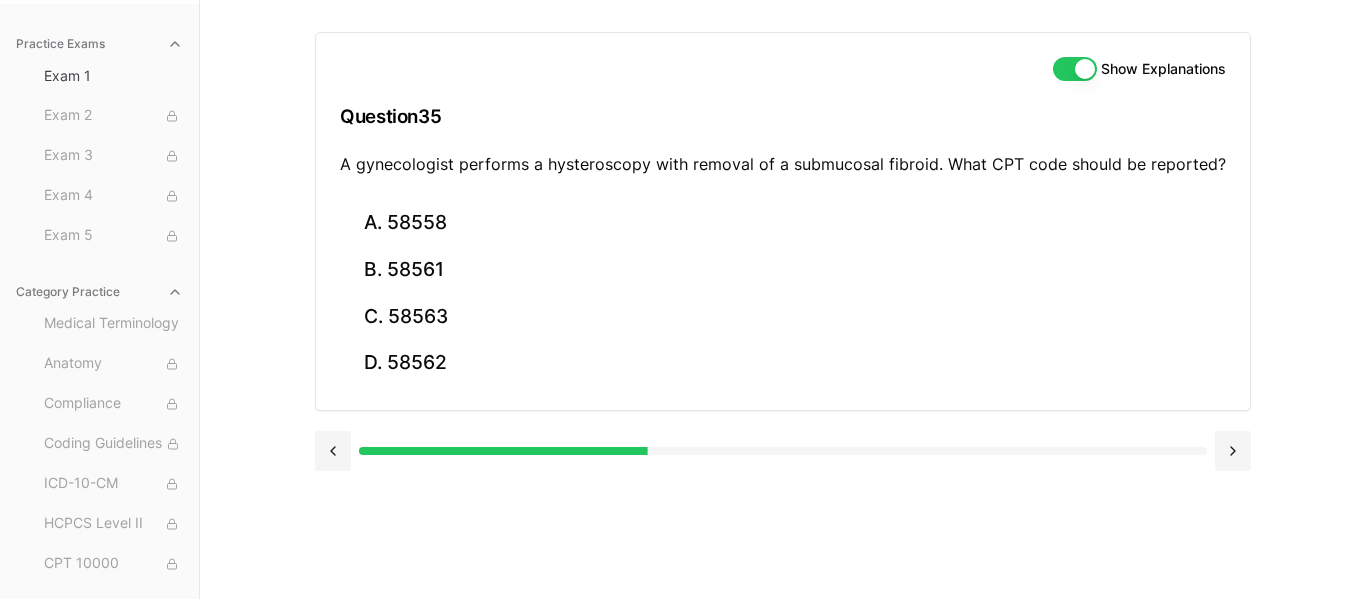 click on "Show Explanations Question  35 A gynecologist performs a hysteroscopy with removal of a submucosal fibroid. What CPT code should be reported? A. 58558 B. 58561 C. 58563 D. 58562" at bounding box center [783, 299] 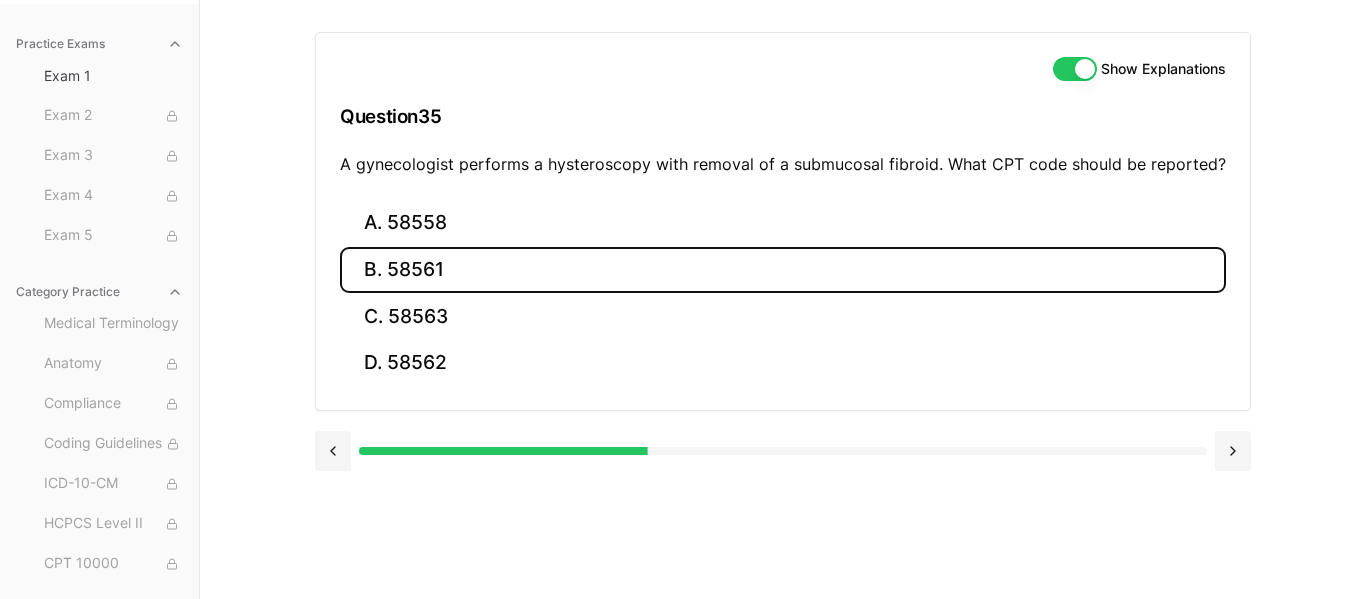 click on "B. 58561" at bounding box center [783, 270] 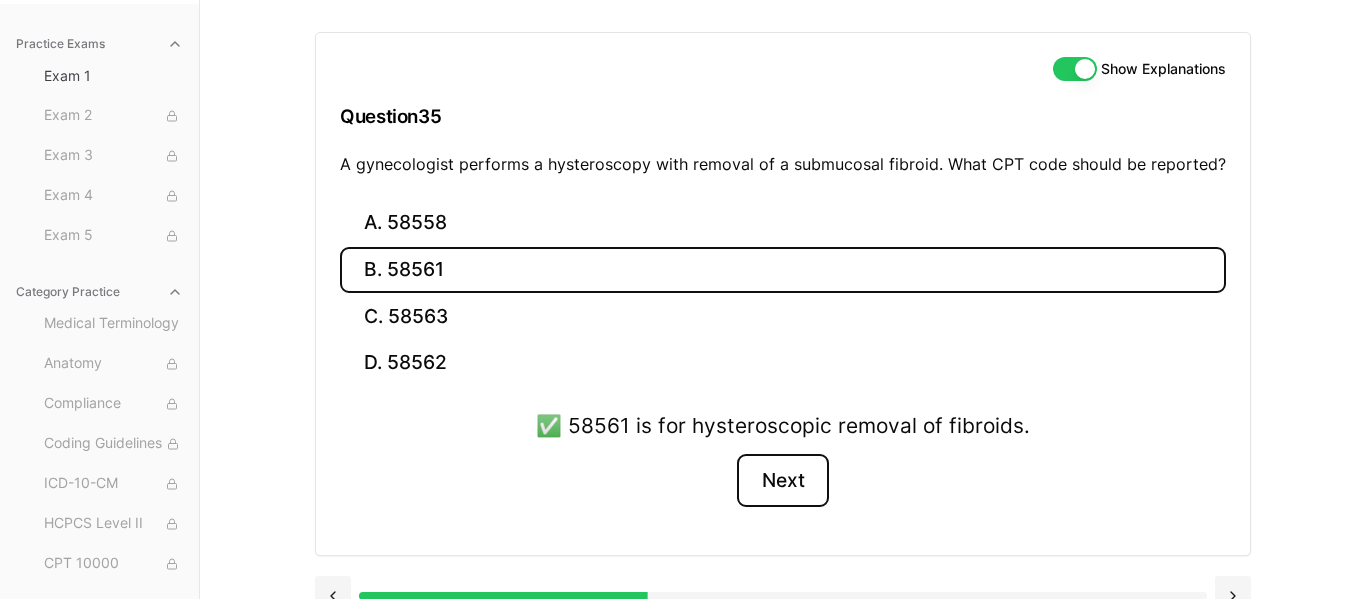 click on "Next" at bounding box center [782, 481] 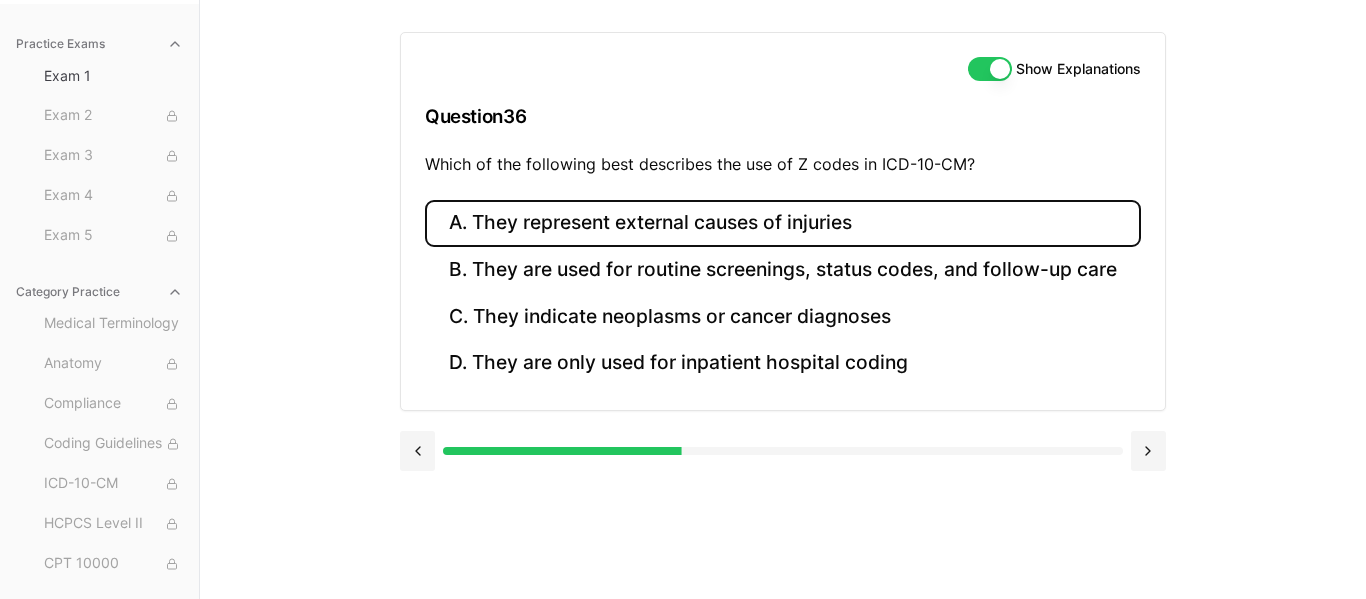 click on "A. They represent external causes of injuries" at bounding box center [783, 223] 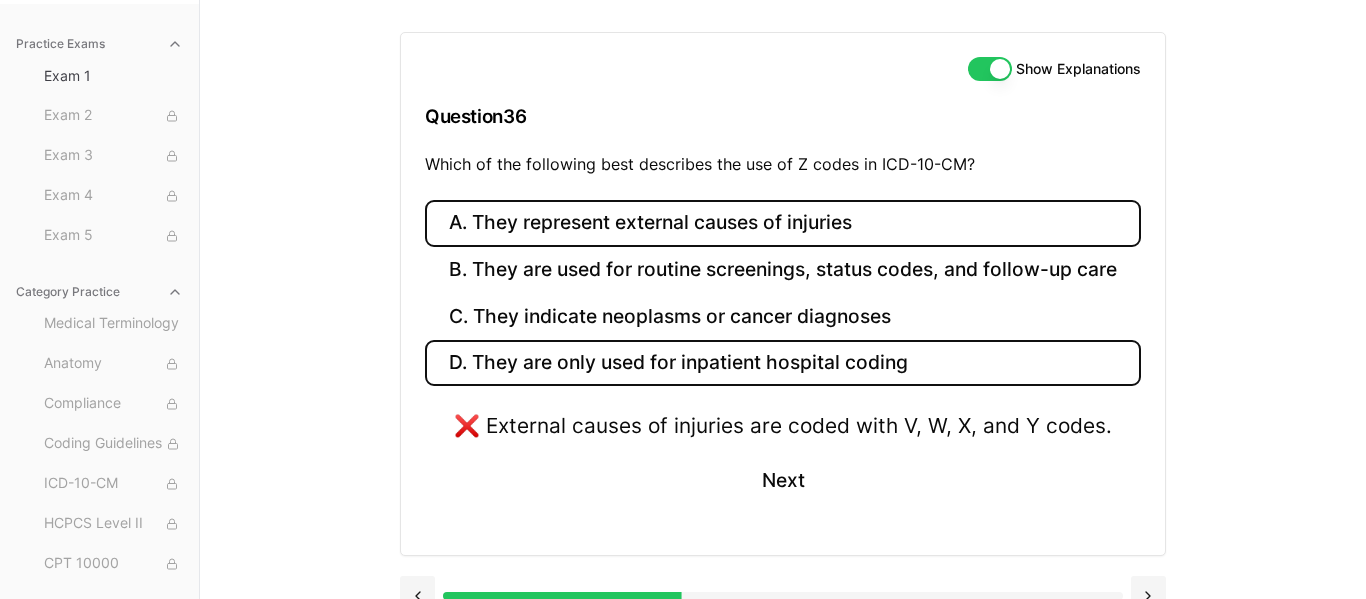 click on "D. They are only used for inpatient hospital coding" at bounding box center [783, 363] 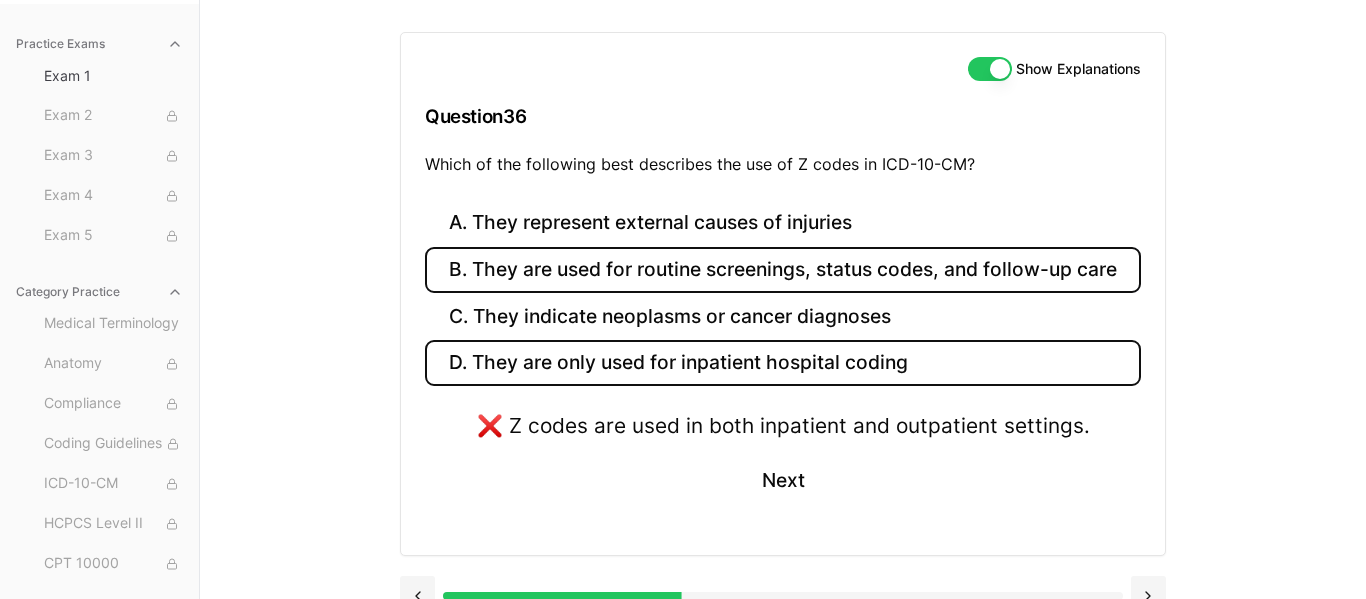 click on "B. They are used for routine screenings, status codes, and follow-up care" at bounding box center [783, 270] 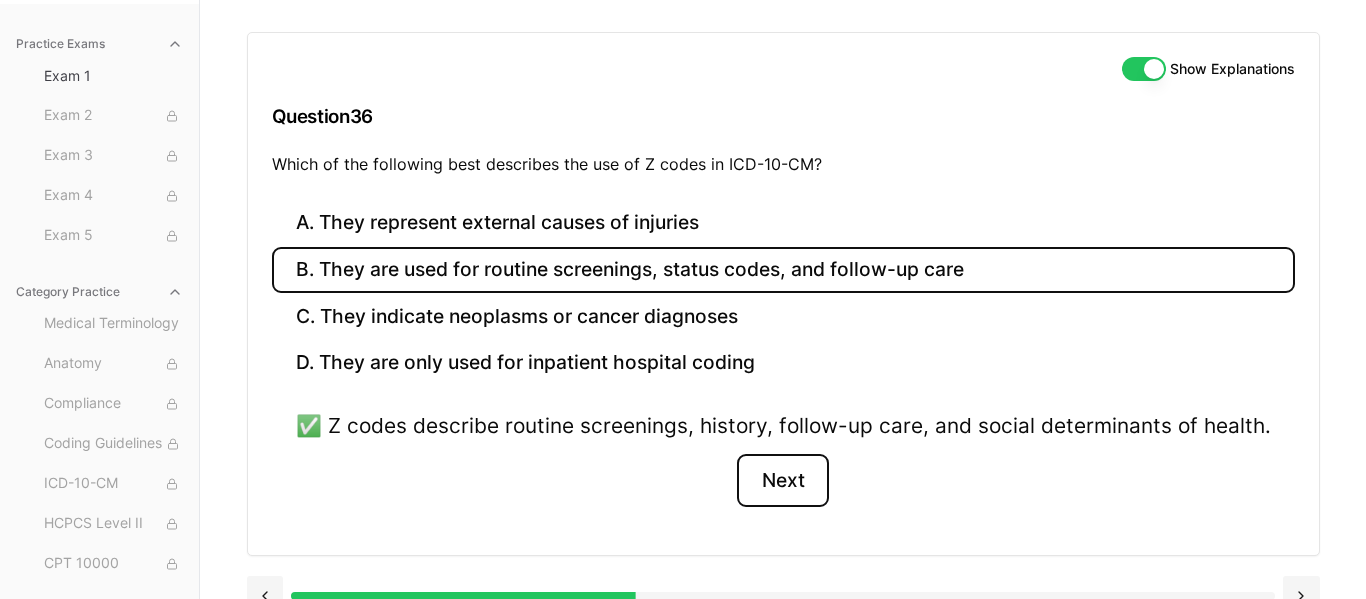 click on "Next" at bounding box center [782, 481] 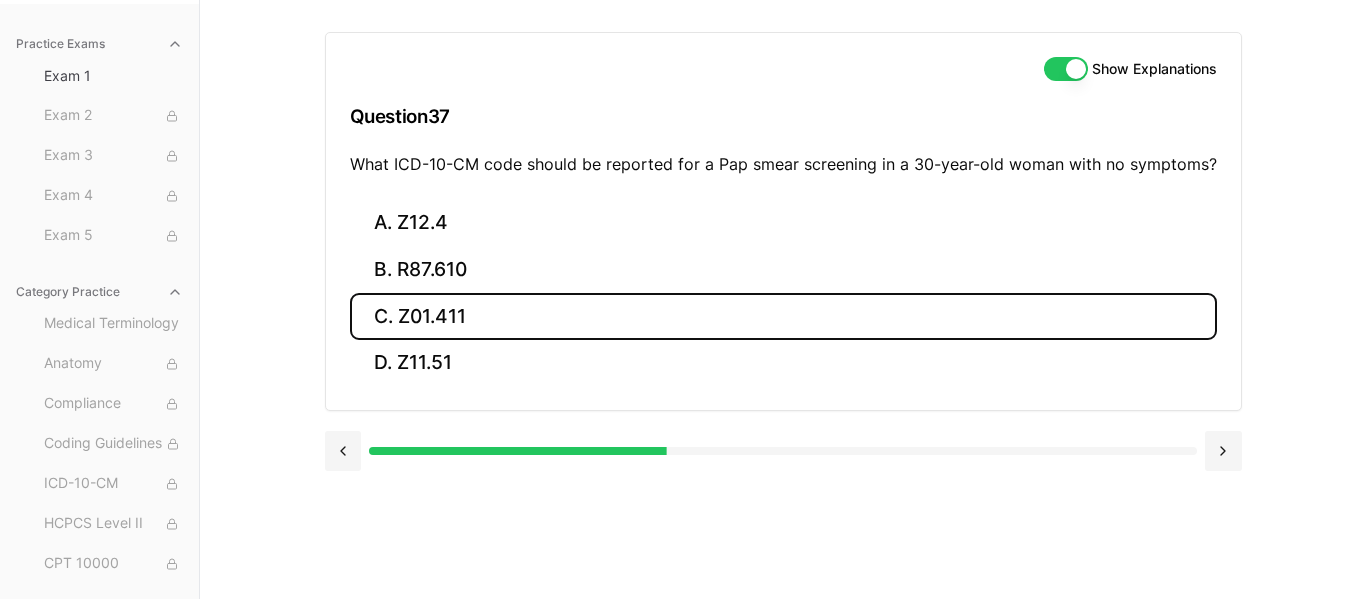 click on "C. Z01.411" at bounding box center [783, 316] 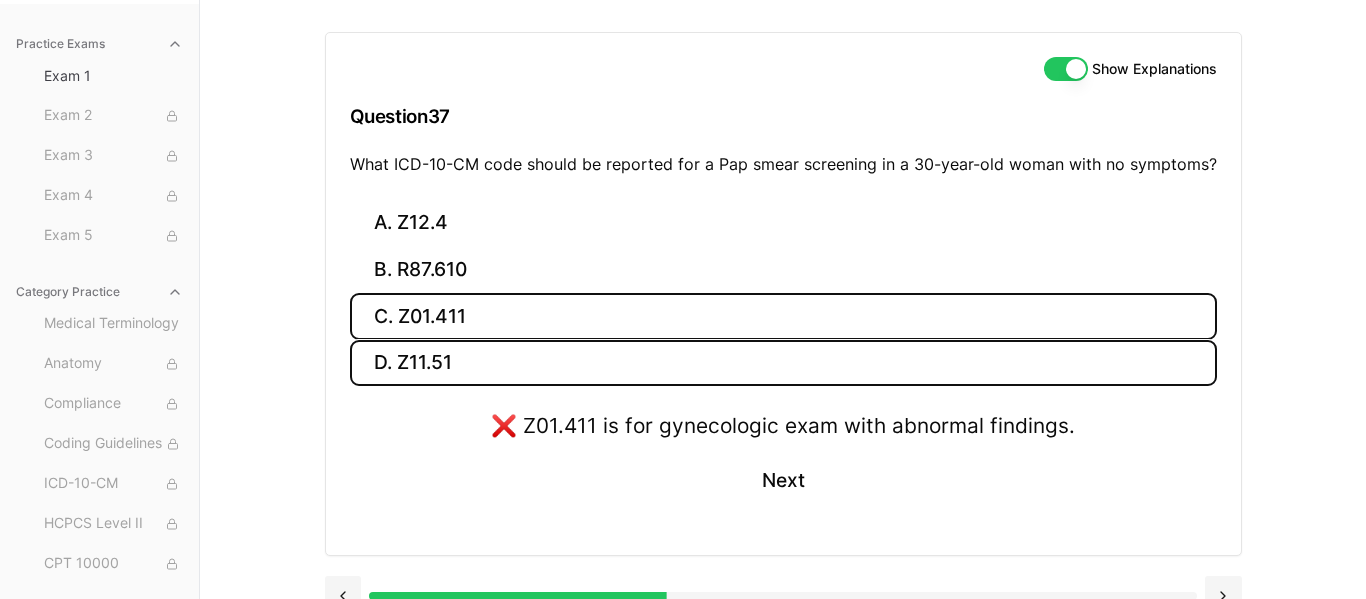 click on "D. Z11.51" at bounding box center [783, 363] 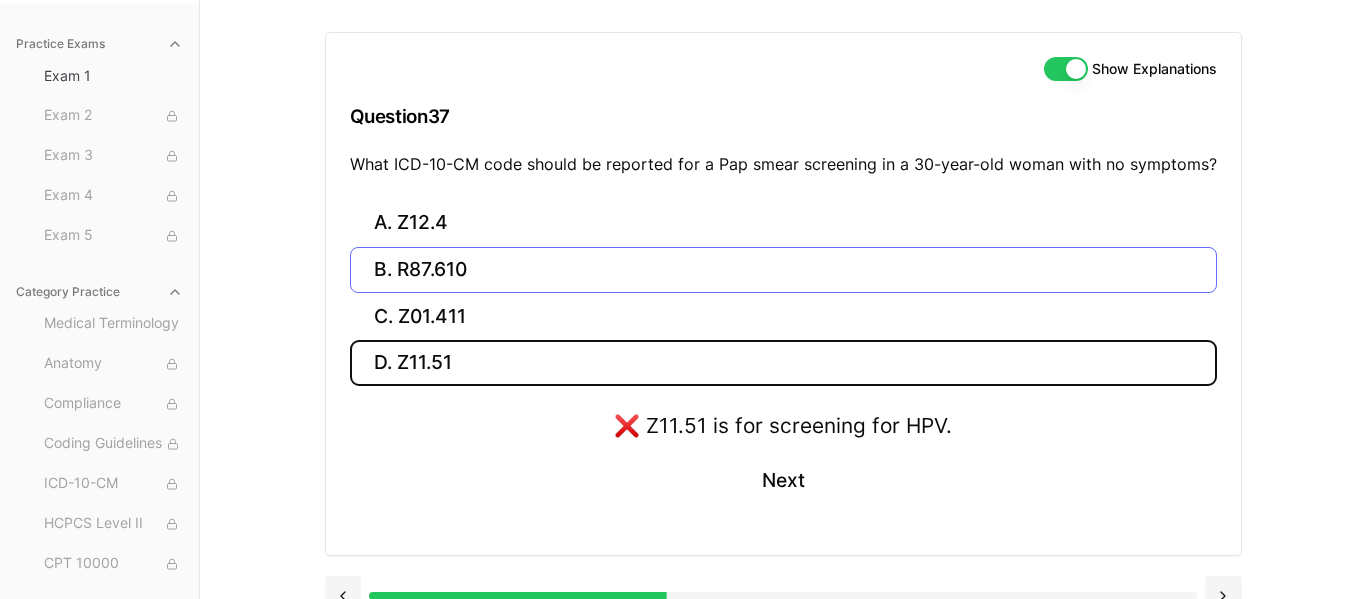 click on "B. R87.610" at bounding box center (783, 270) 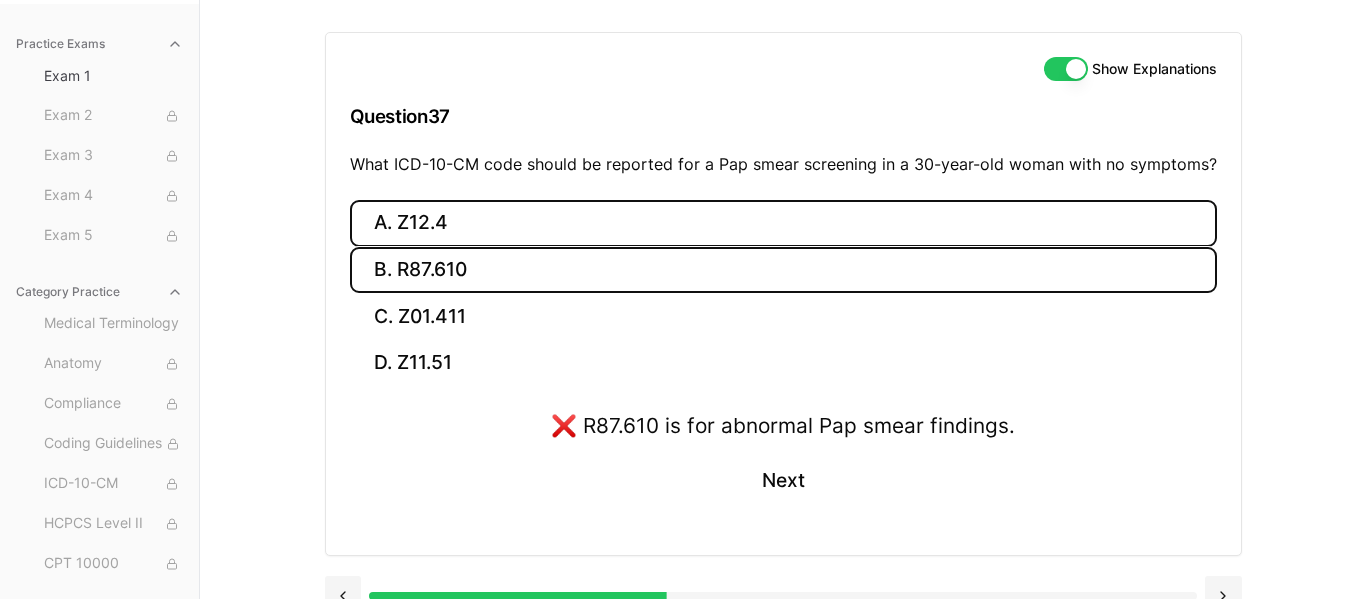 click on "A. Z12.4" at bounding box center [783, 223] 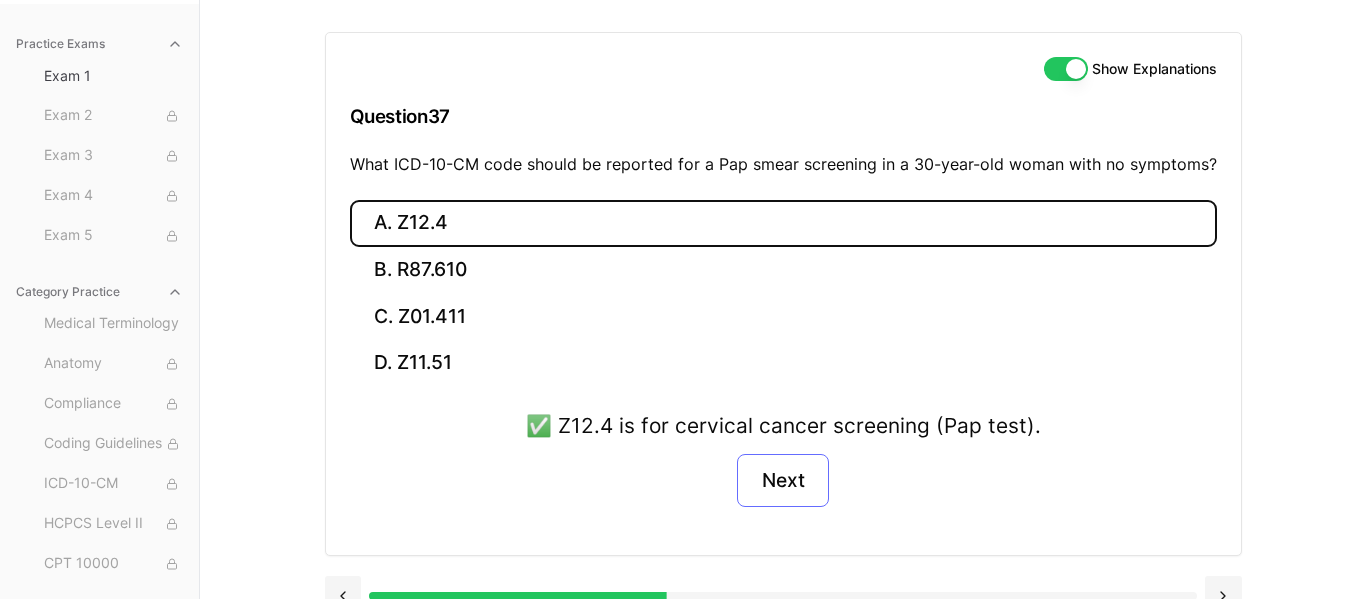 click on "Next" at bounding box center (782, 481) 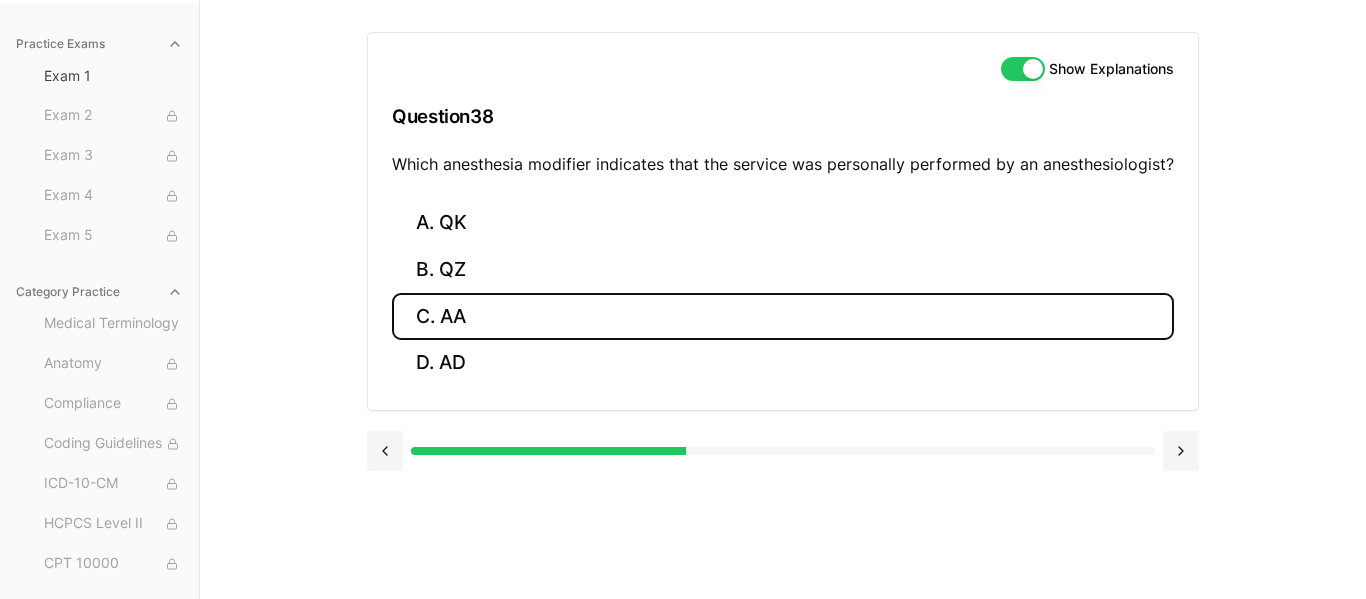 click on "C. AA" at bounding box center (783, 316) 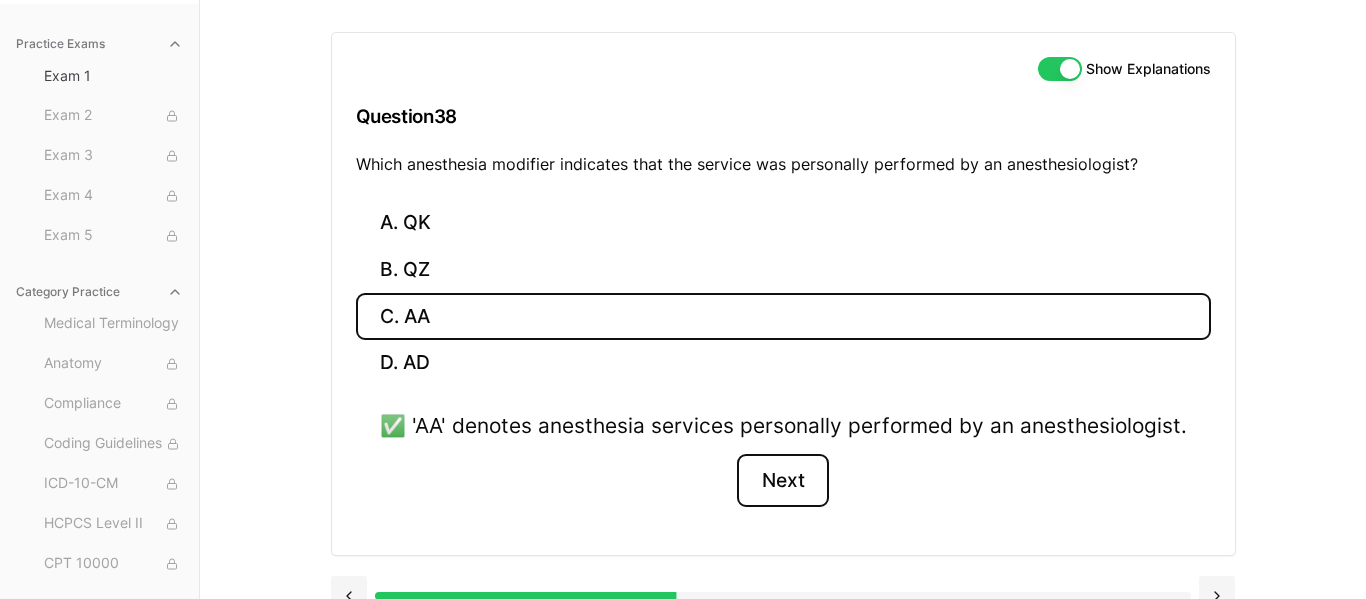 click on "Next" at bounding box center (782, 481) 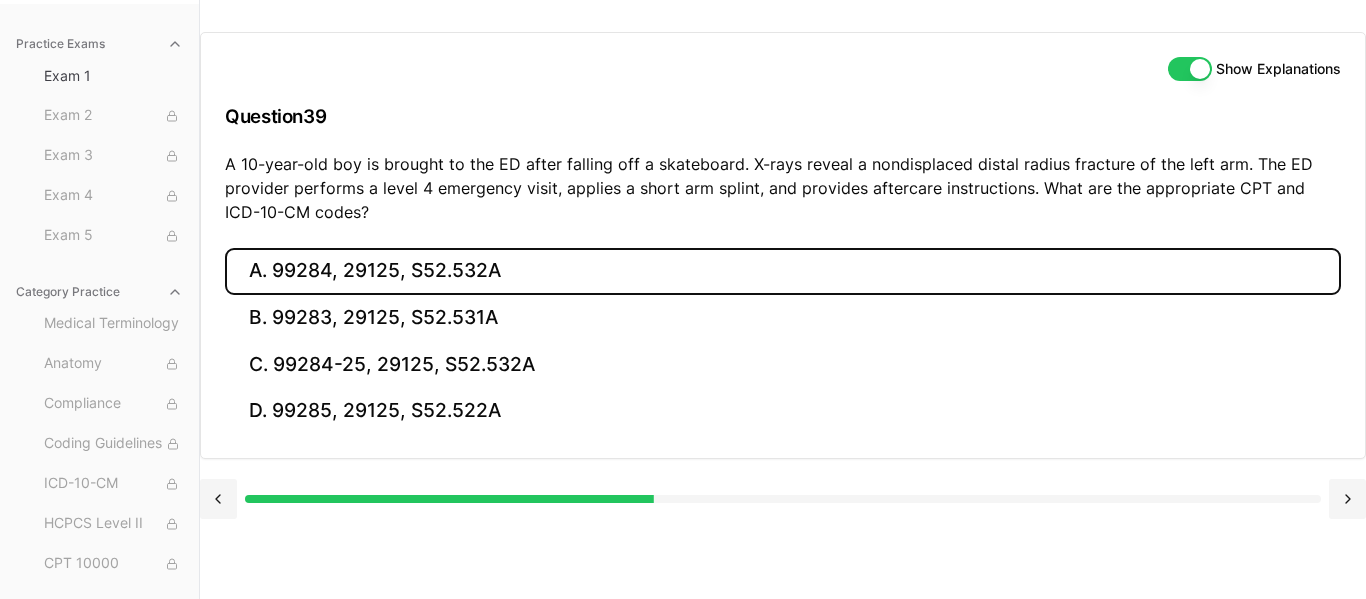 click on "A. 99284, 29125, S52.532A" at bounding box center [783, 271] 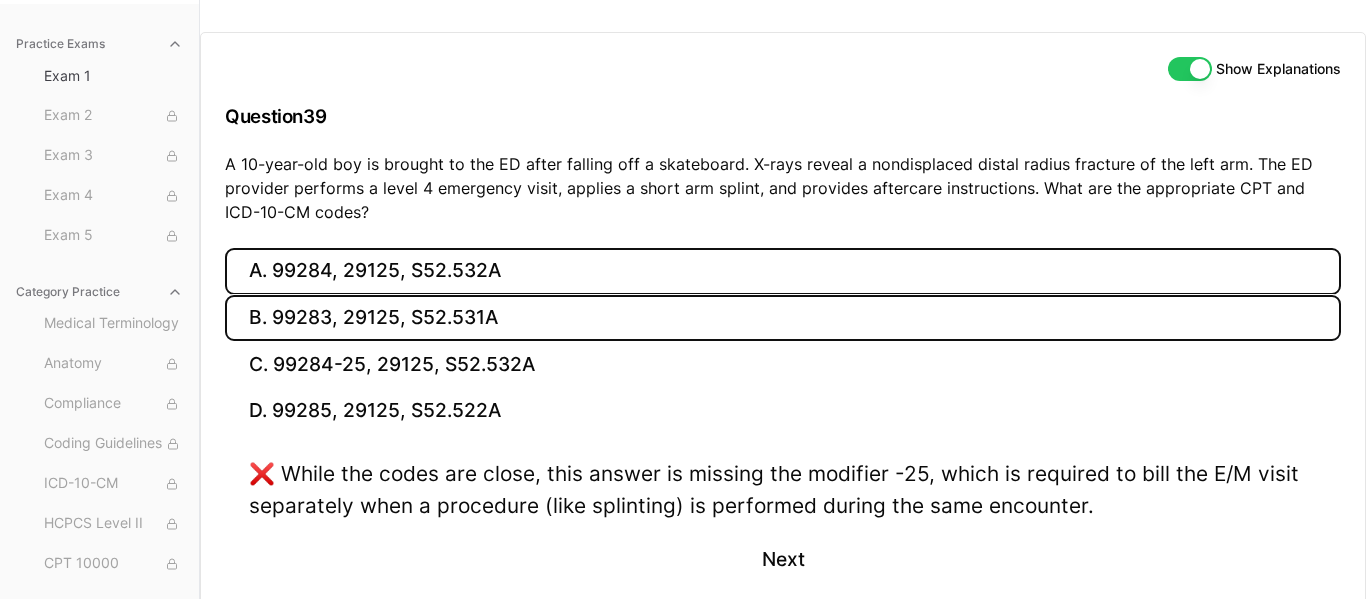 click on "B. 99283, 29125, S52.531A" at bounding box center (783, 318) 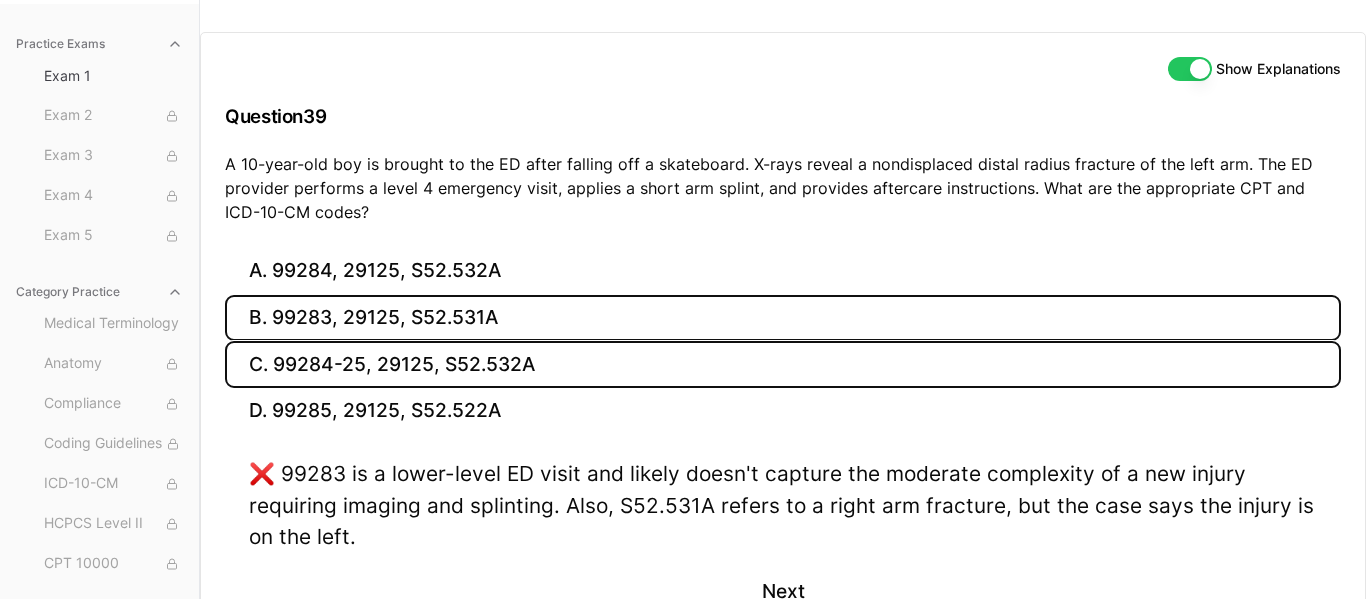 click on "C. 99284-25, 29125, S52.532A" at bounding box center (783, 364) 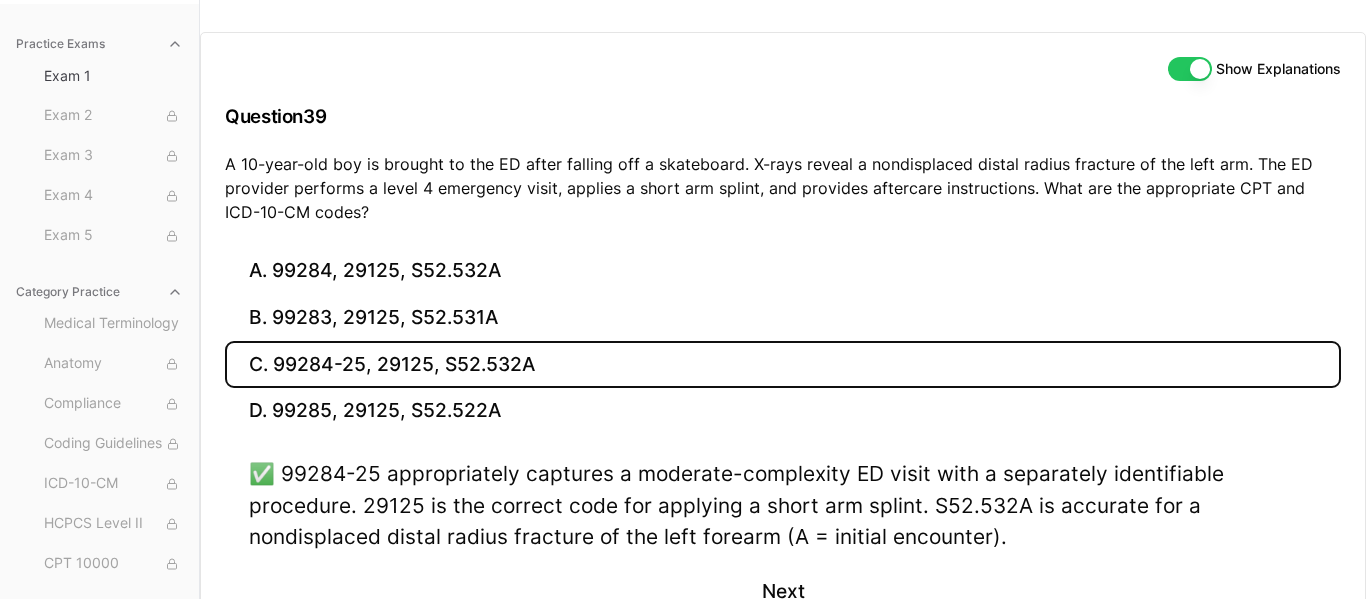 click on "Show Explanations Question  39 A a [AGE]-year-old boy is brought to the ED after falling off a skateboard. X-rays reveal a nondisplaced distal radius fracture of the left arm. The ED provider performs a level 4 emergency visit, applies a short arm splint, and provides aftercare instructions. What are the appropriate CPT and ICD-10-CM codes? A. 99284, 29125, S52.532A B. 99283, 29125, S52.531A C. 99284-25, 29125, S52.532A D. 99285, 29125, S52.522A ✅ 99284-25 appropriately captures a moderate-complexity ED visit with a separately identifiable procedure. 29125 is the correct code for applying a short arm splint. S52.532A is accurate for a nondisplaced distal radius fracture of the left forearm (A = initial encounter). Next" at bounding box center (783, 311) 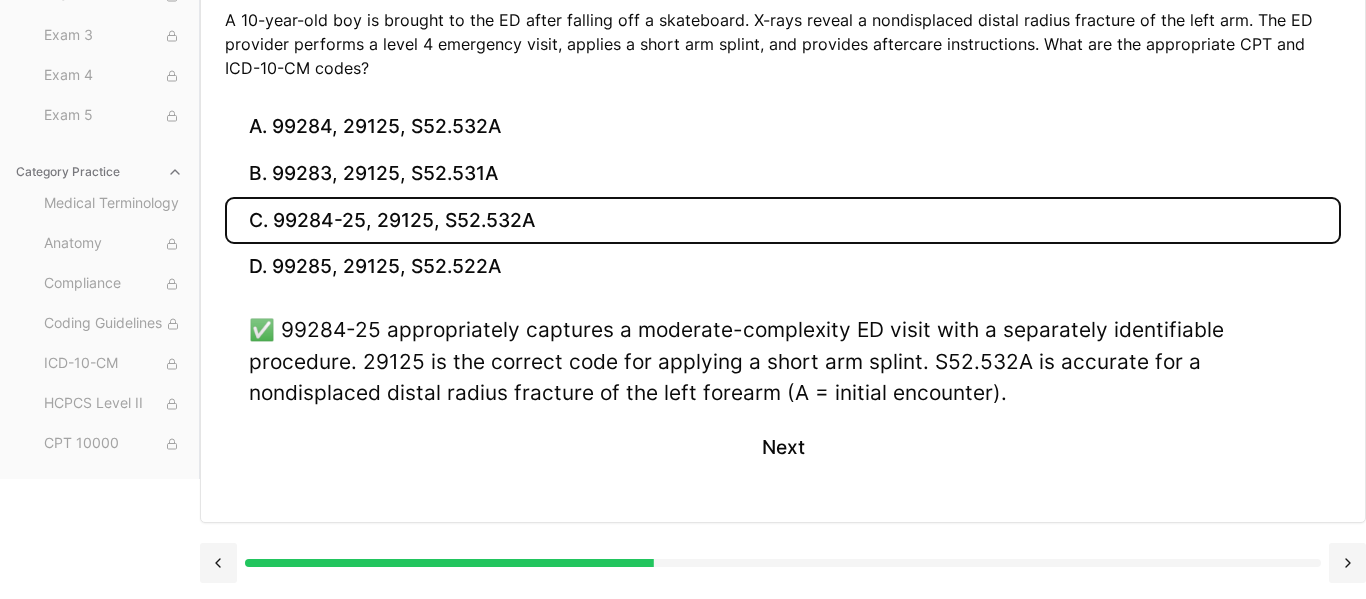 scroll, scrollTop: 384, scrollLeft: 0, axis: vertical 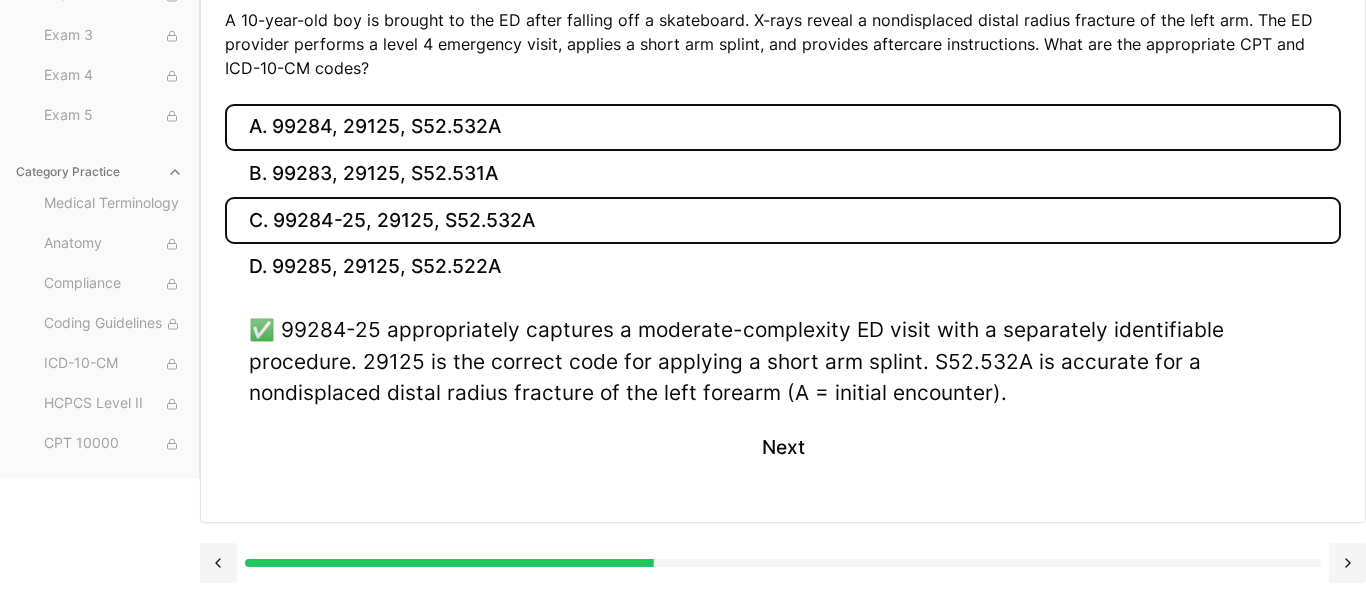 click on "A. 99284, 29125, S52.532A" at bounding box center [783, 127] 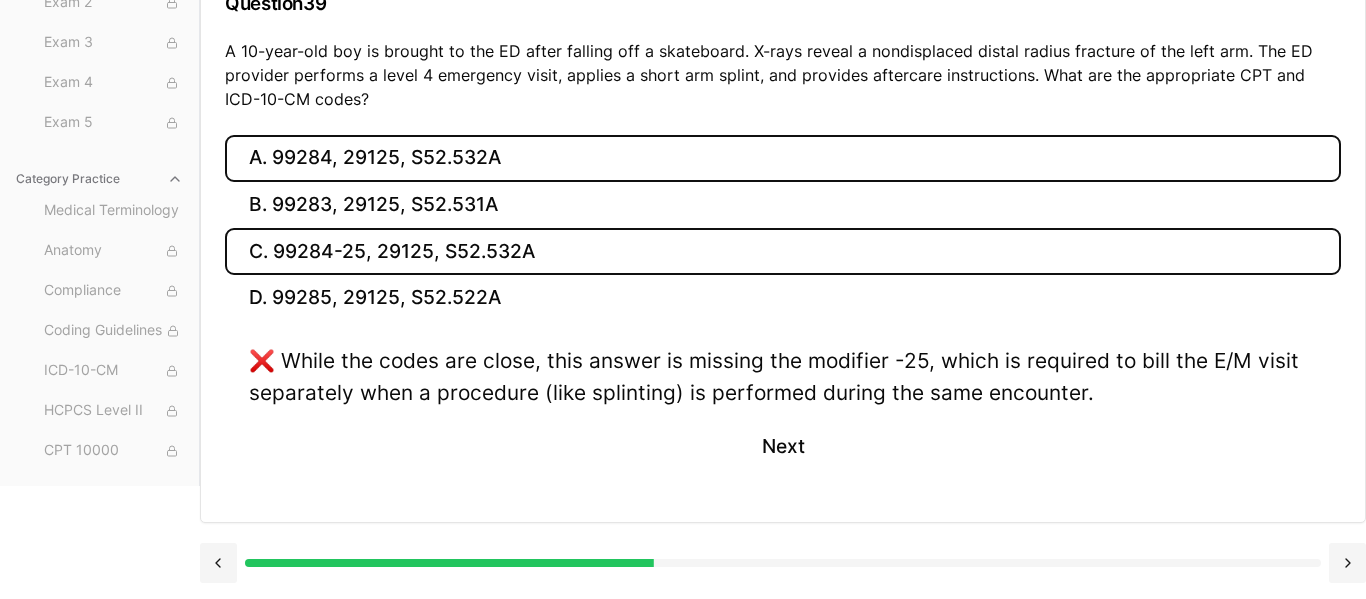 click on "C. 99284-25, 29125, S52.532A" at bounding box center [783, 251] 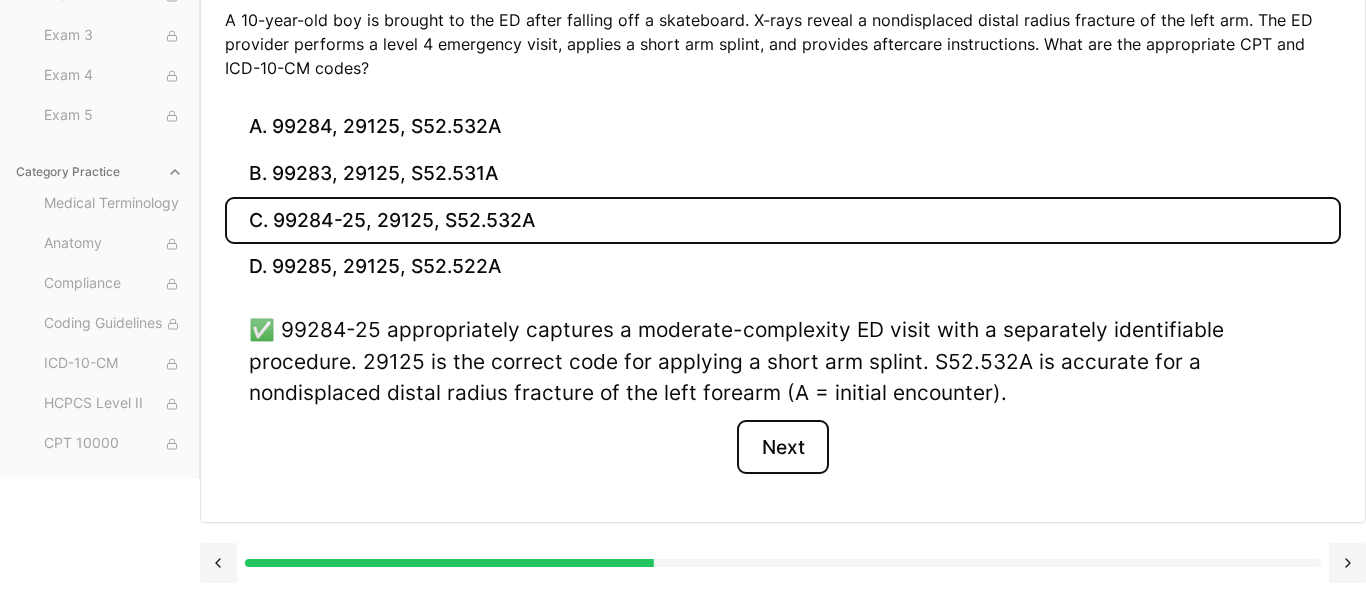 click on "Next" at bounding box center [782, 447] 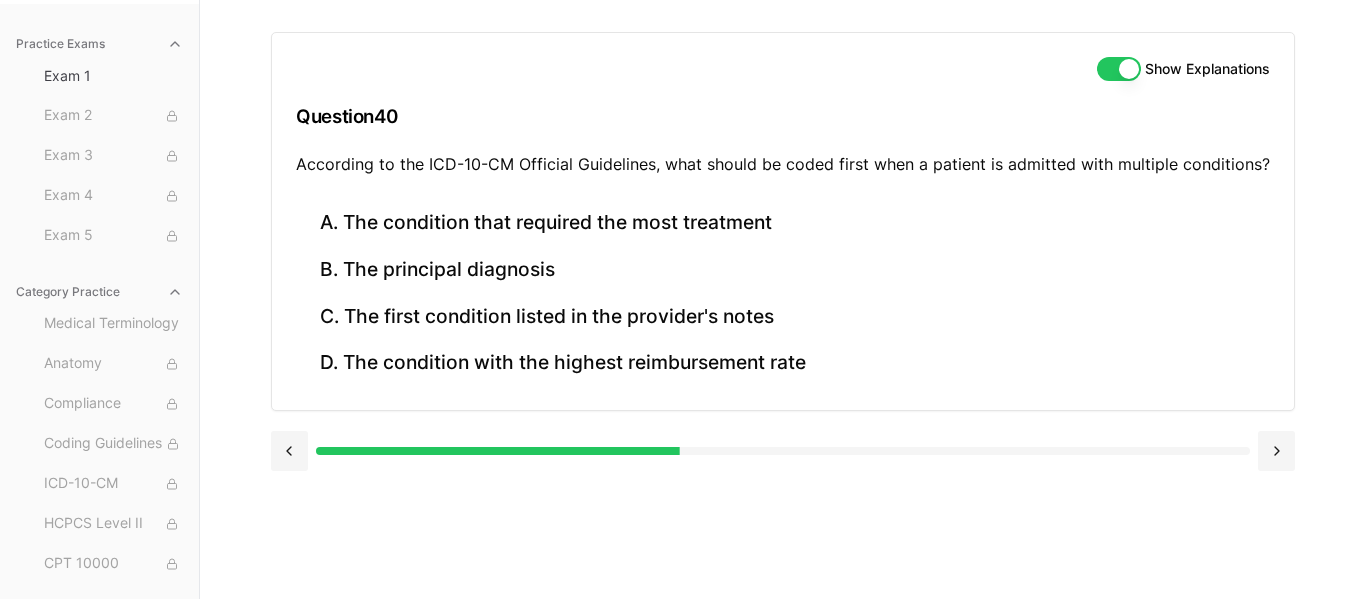 scroll, scrollTop: 184, scrollLeft: 0, axis: vertical 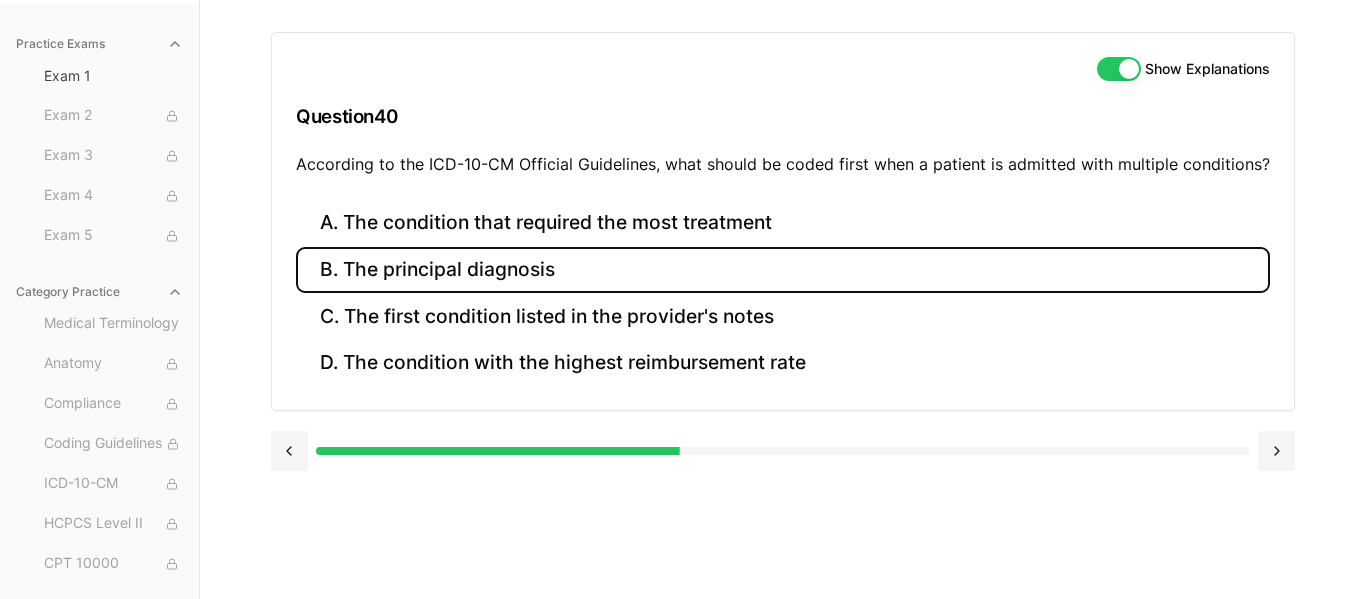 click on "B. The principal diagnosis" at bounding box center (783, 270) 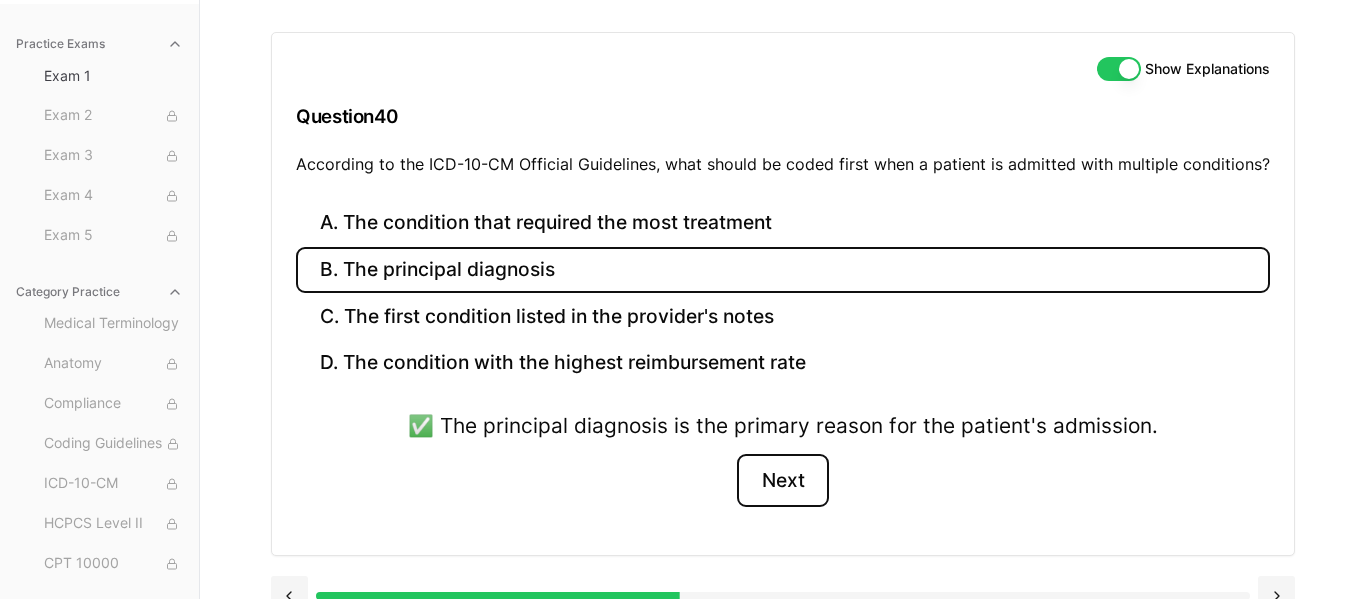 click on "Next" at bounding box center (782, 481) 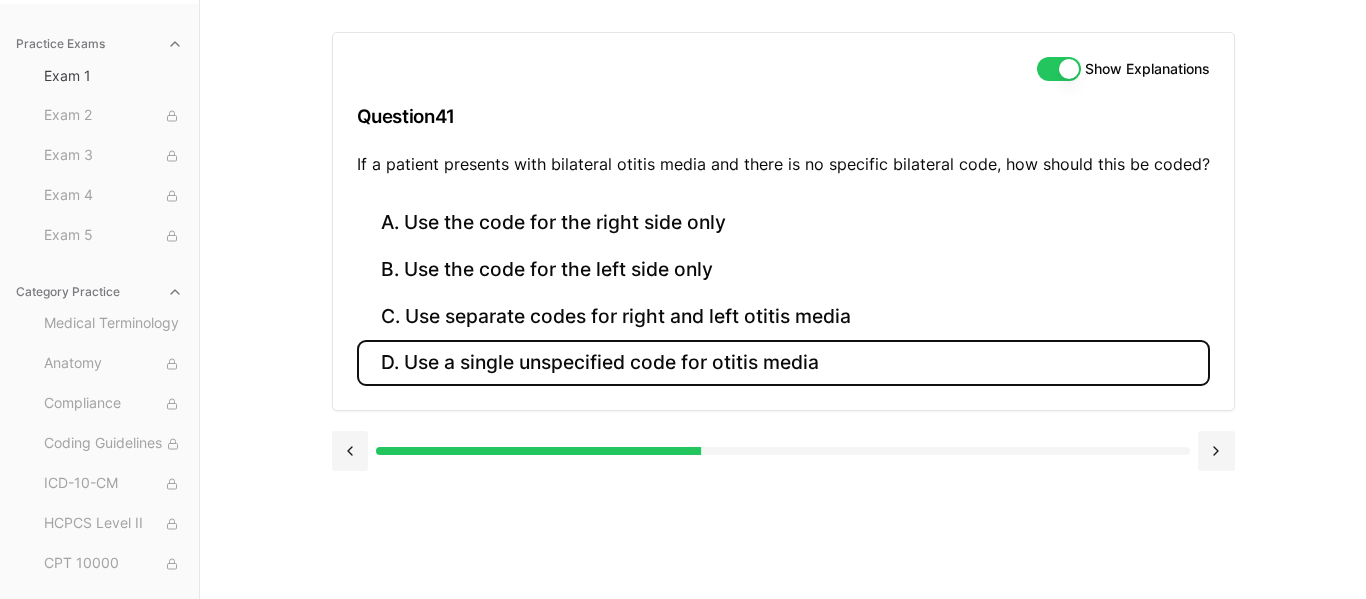 click on "D. Use a single unspecified code for otitis media" at bounding box center [783, 363] 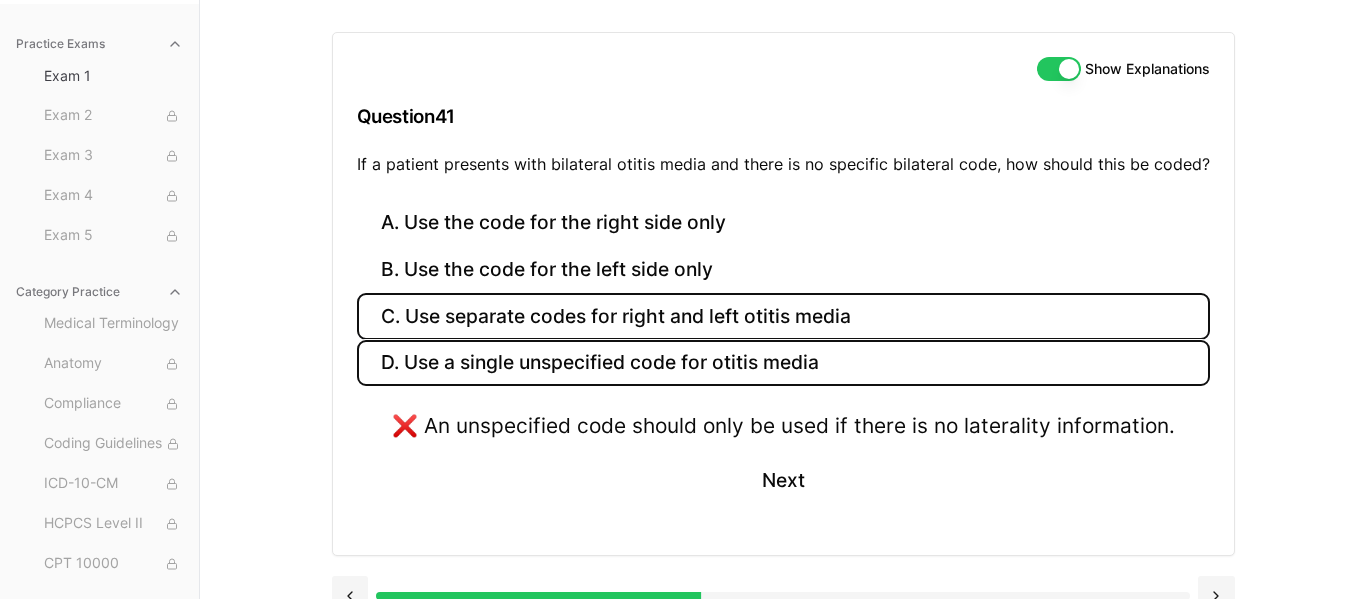 click on "C. Use separate codes for right and left otitis media" at bounding box center [783, 316] 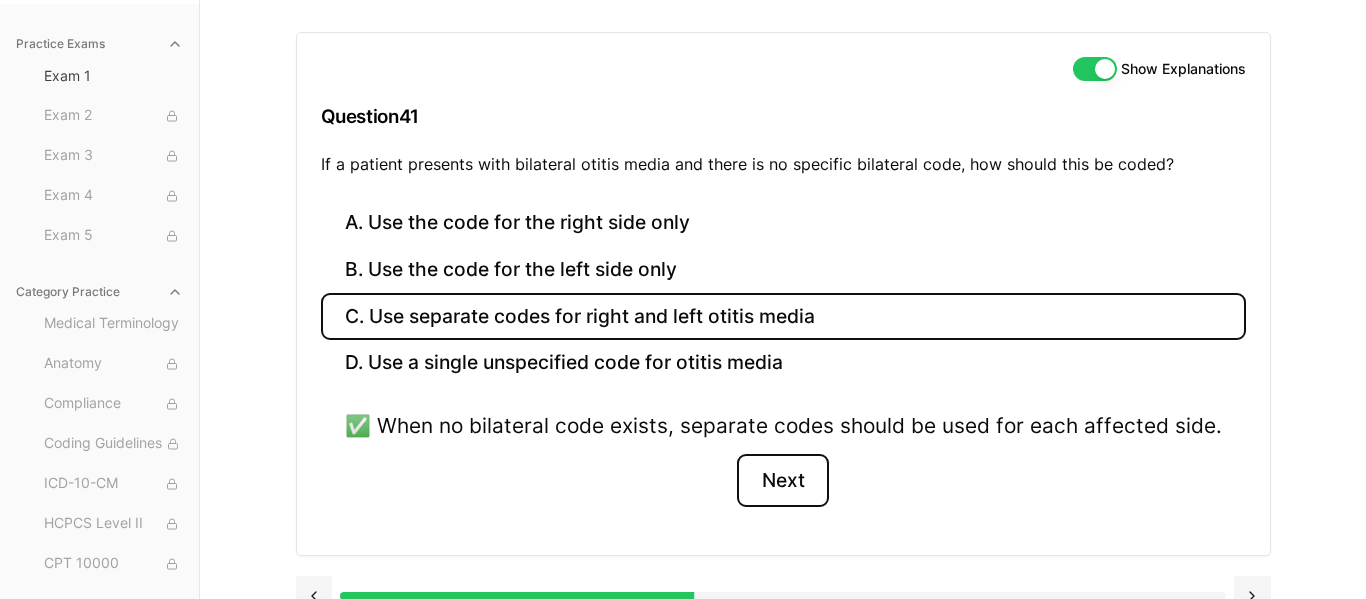 click on "Next" at bounding box center (782, 481) 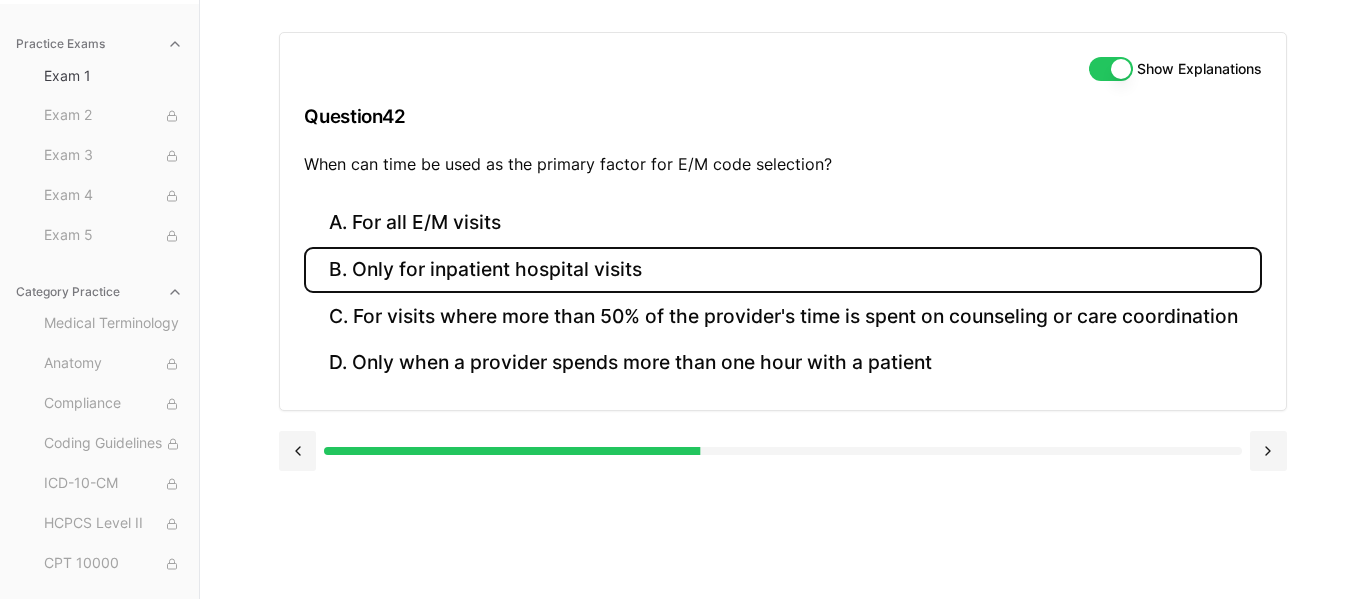 click on "B. Only for inpatient hospital visits" at bounding box center (782, 270) 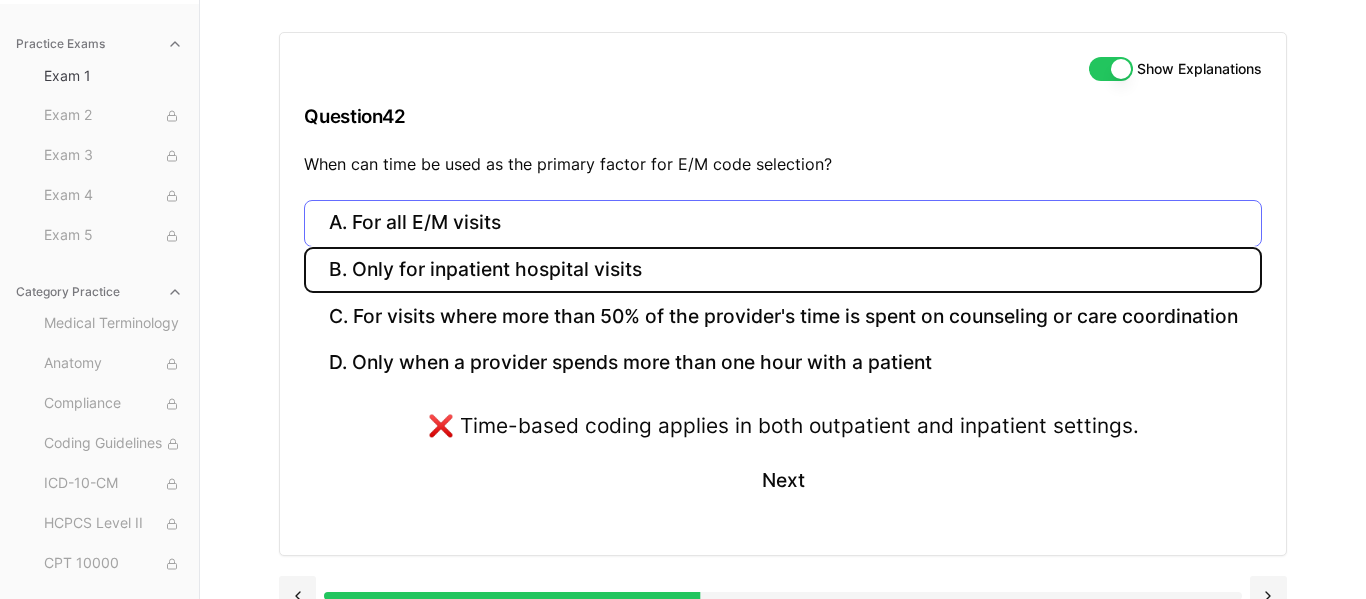 click on "A. For all E/M visits" at bounding box center [782, 223] 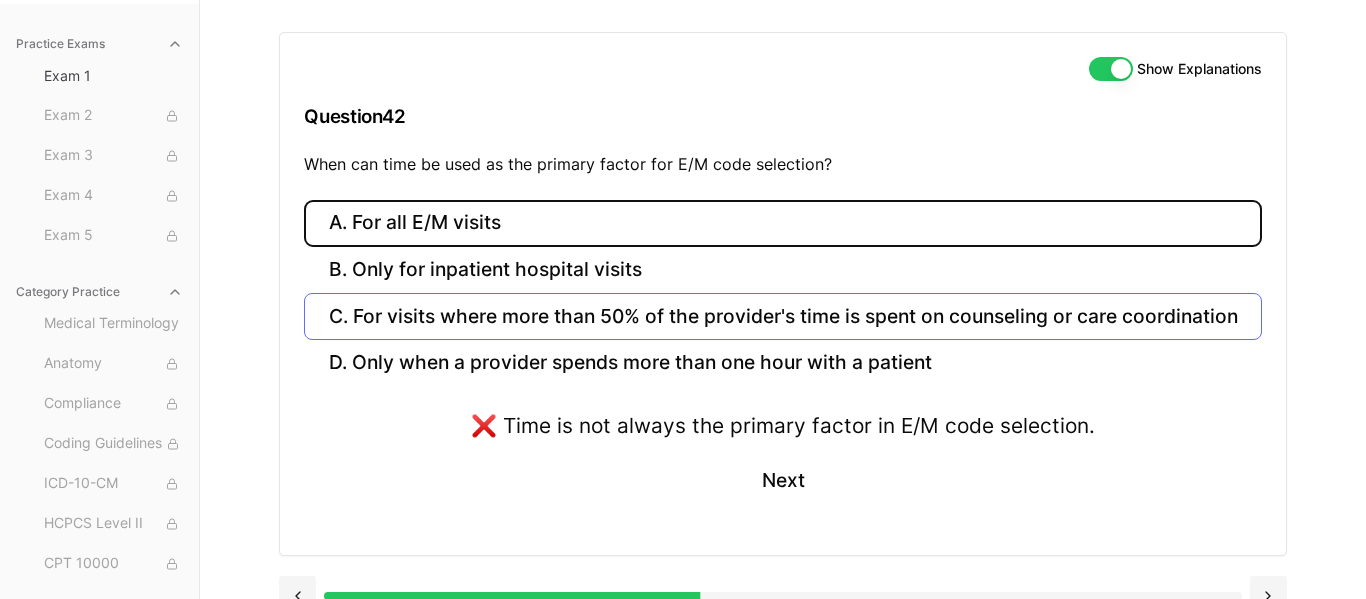 click on "C. For visits where more than 50% of the provider's time is spent on counseling or care coordination" at bounding box center (782, 316) 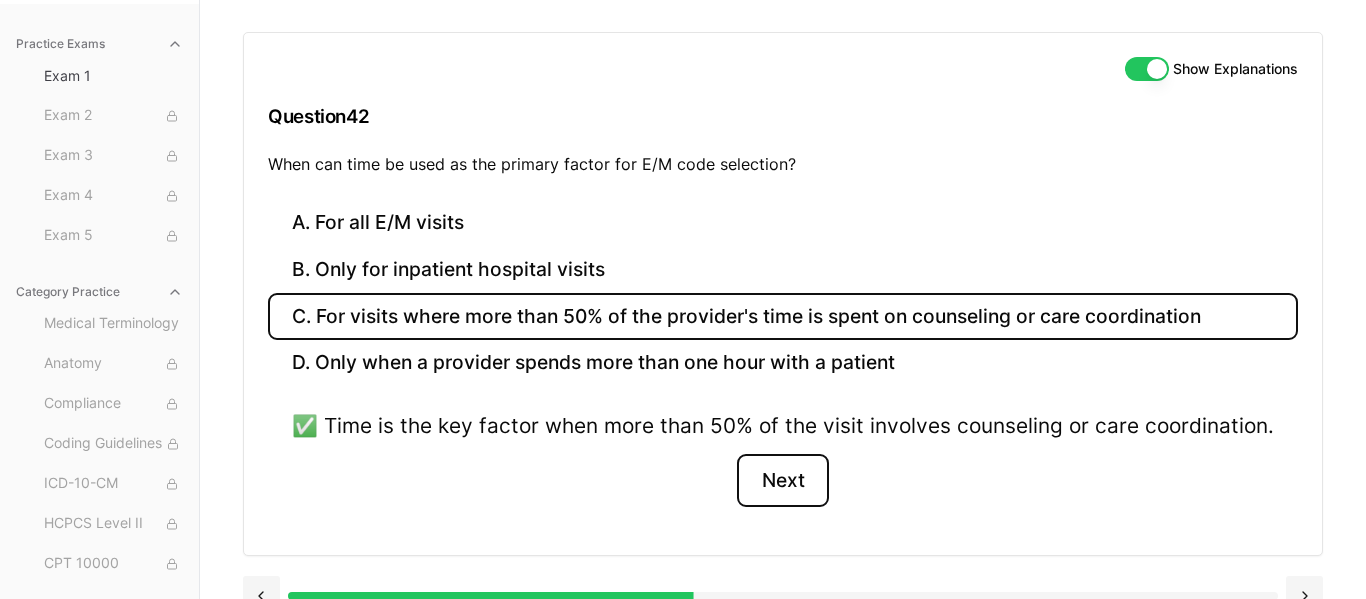 click on "Next" at bounding box center [782, 481] 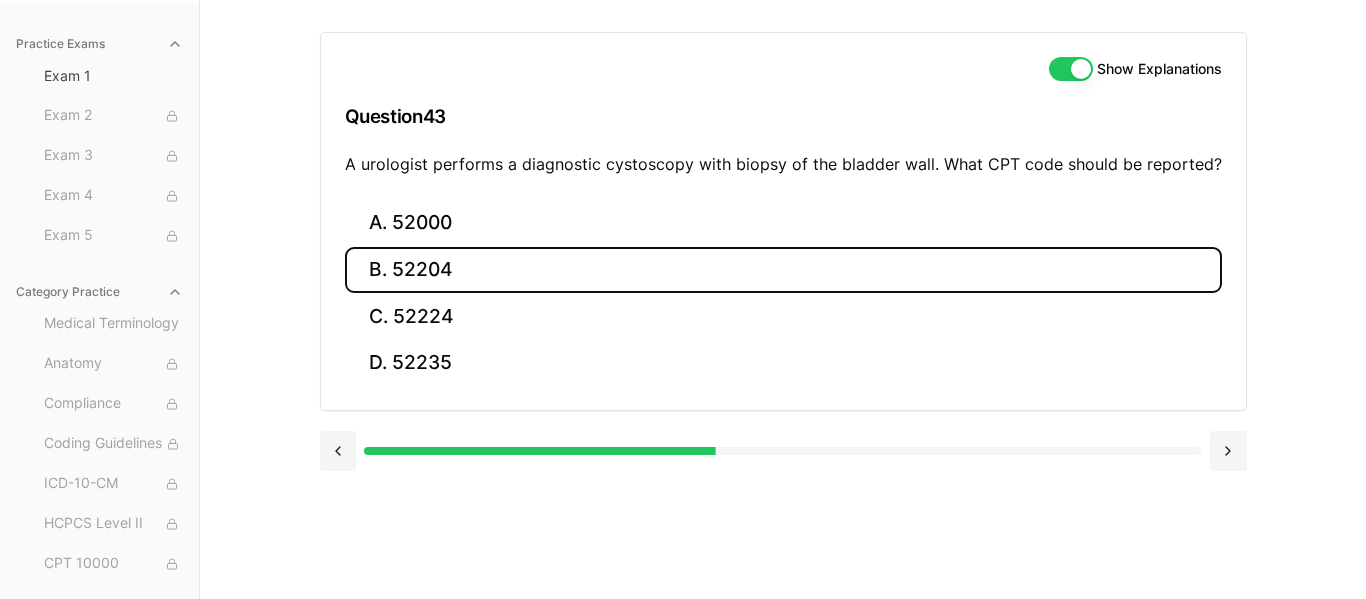 click on "B. 52204" at bounding box center [783, 270] 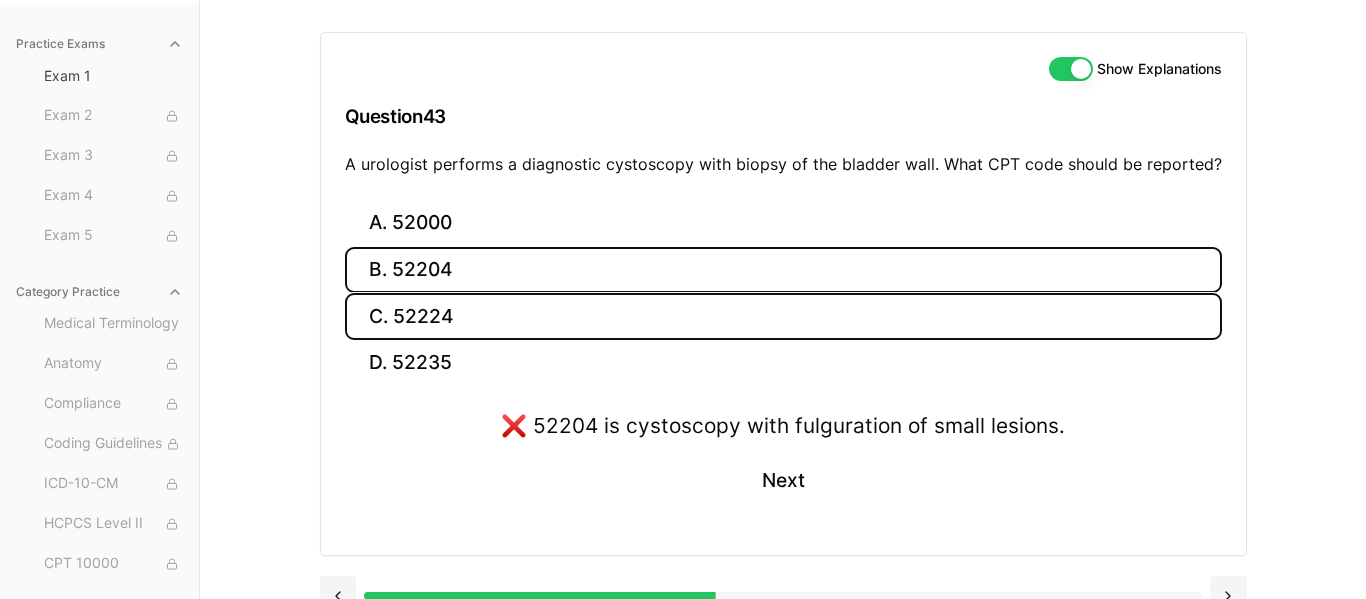 click on "C. 52224" at bounding box center (783, 316) 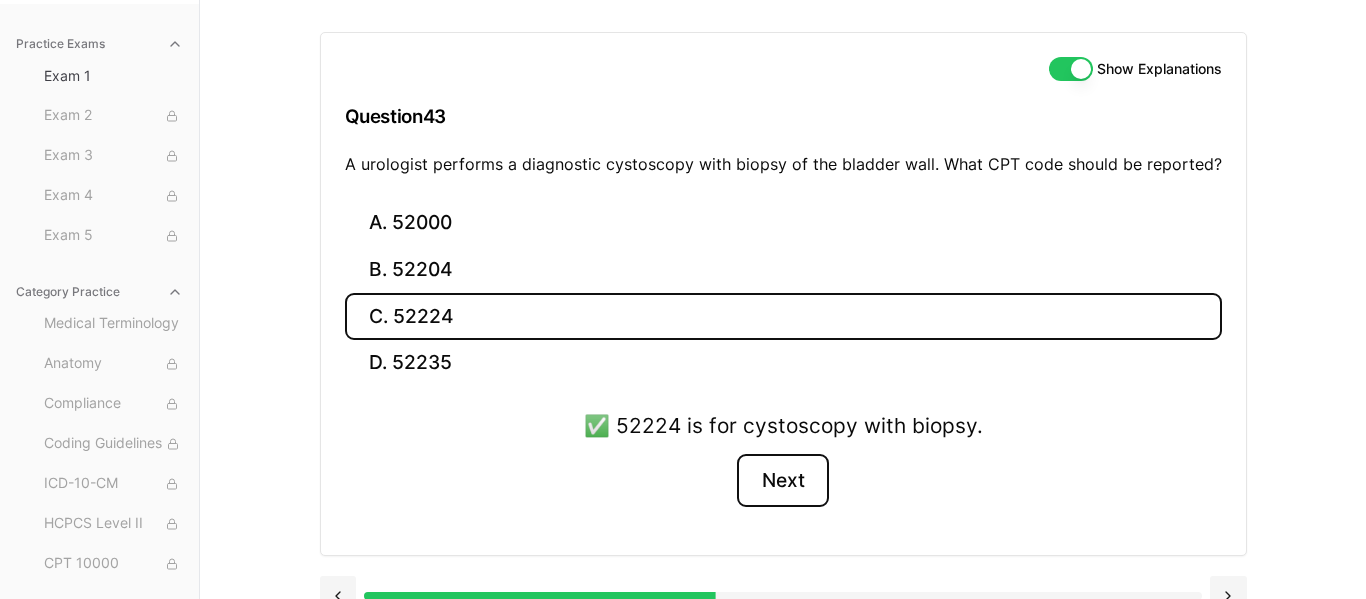 click on "Next" at bounding box center (782, 481) 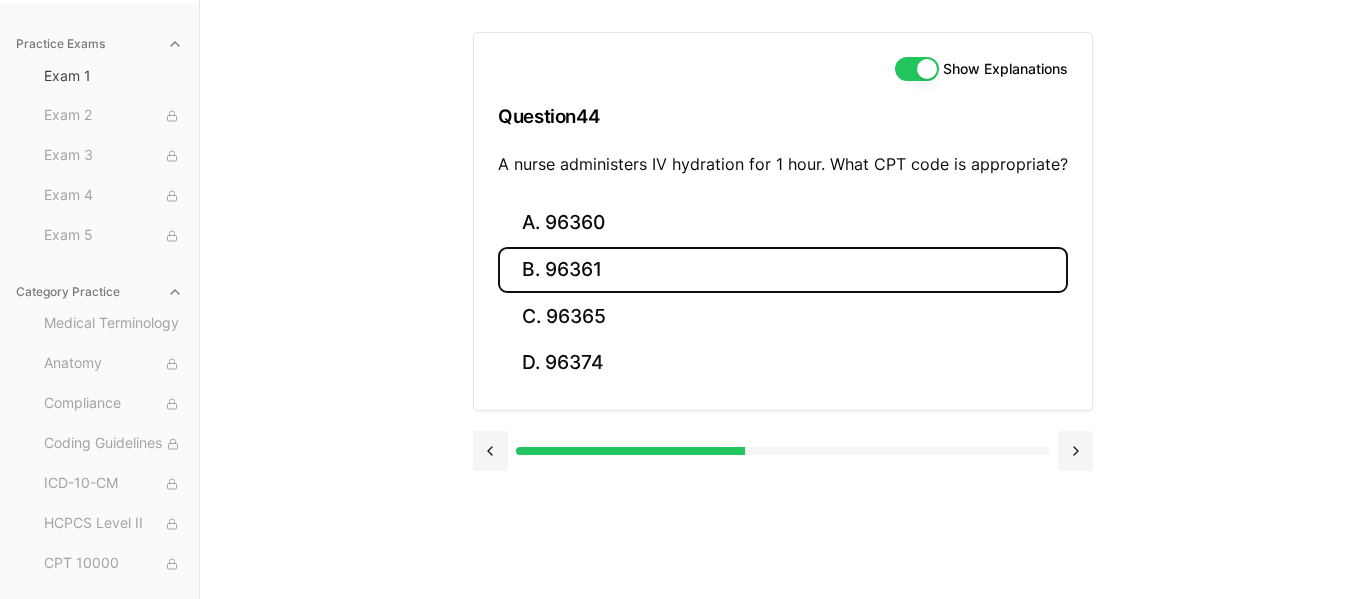 click on "B. 96361" at bounding box center (783, 270) 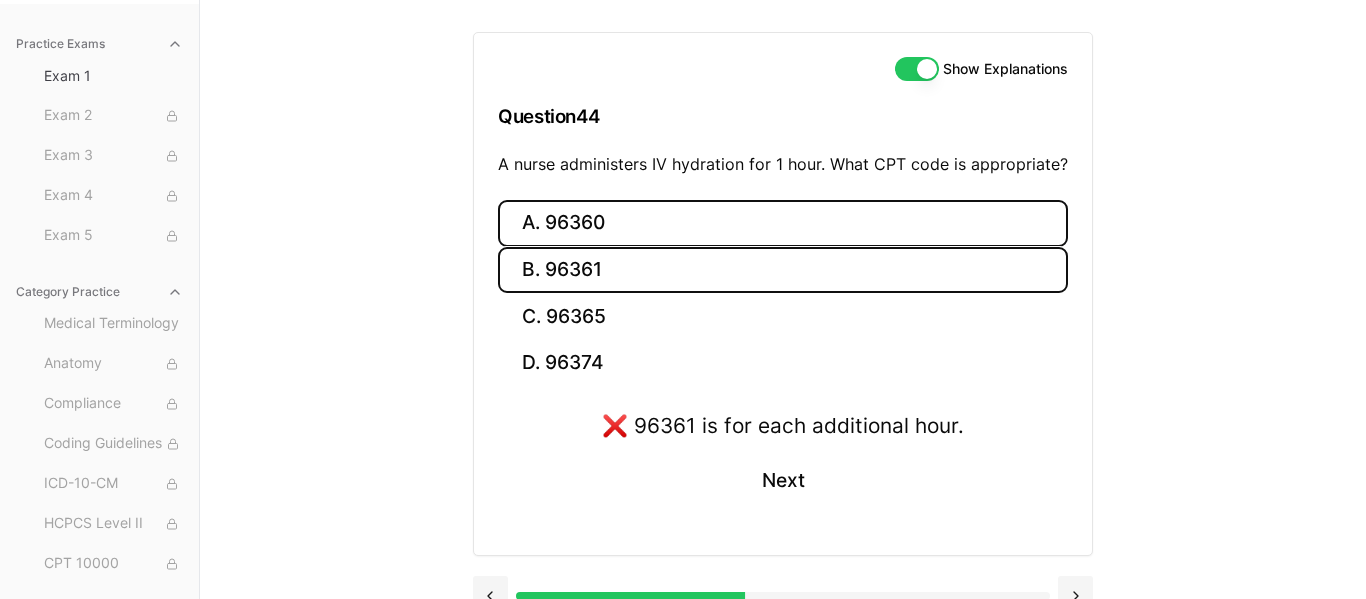 click on "A. 96360" at bounding box center [783, 223] 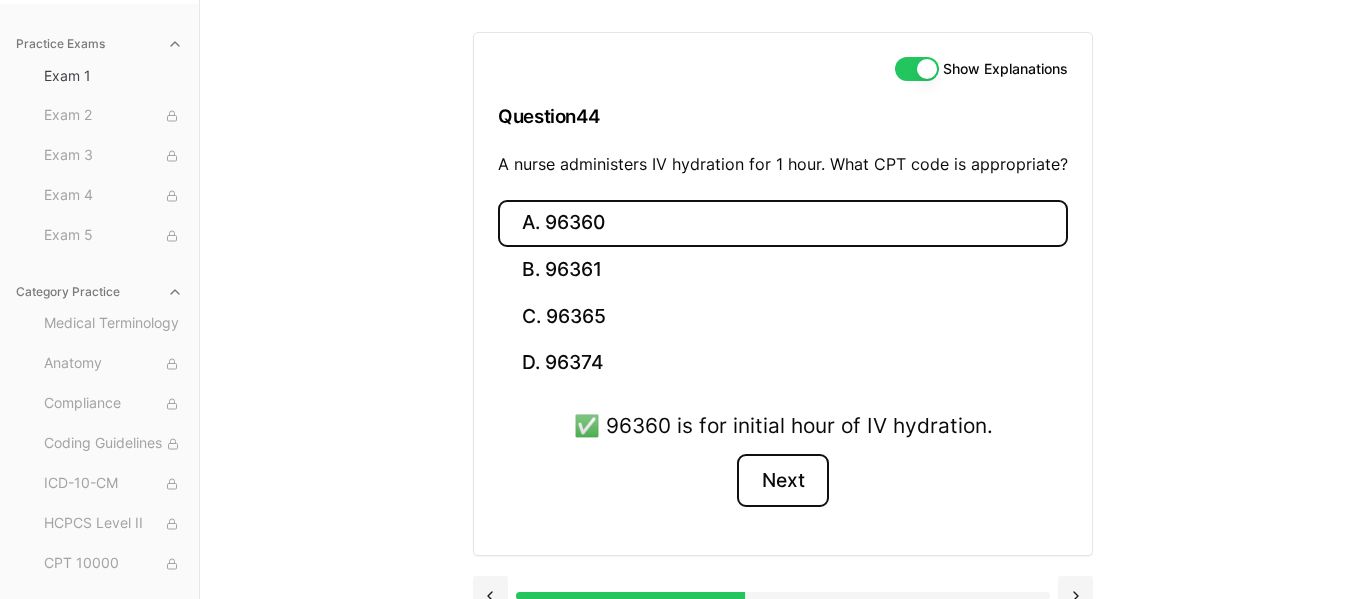 click on "Next" at bounding box center [782, 481] 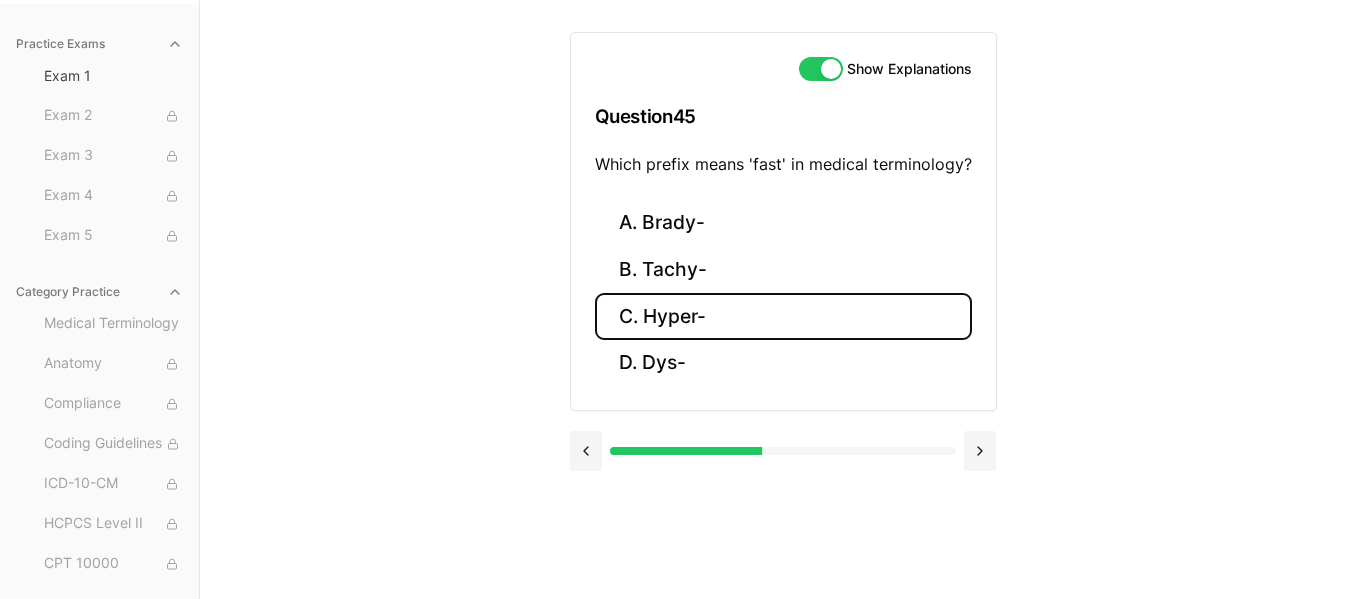 click on "C. Hyper-" at bounding box center (783, 316) 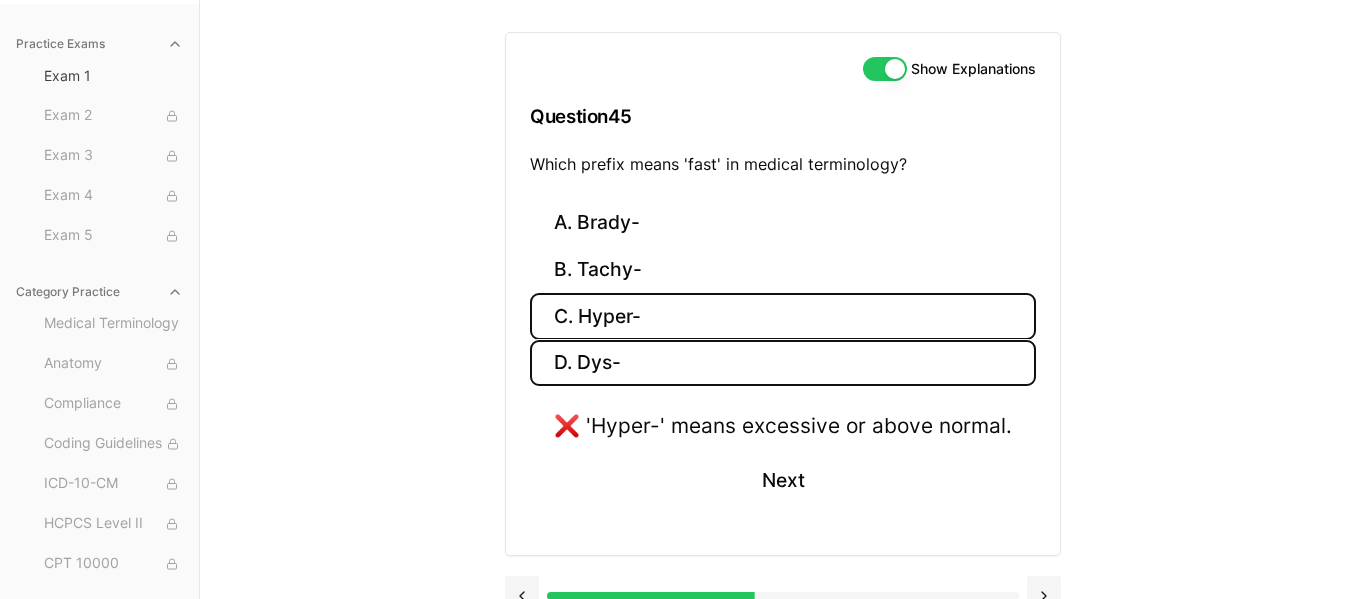 click on "D. Dys-" at bounding box center (783, 363) 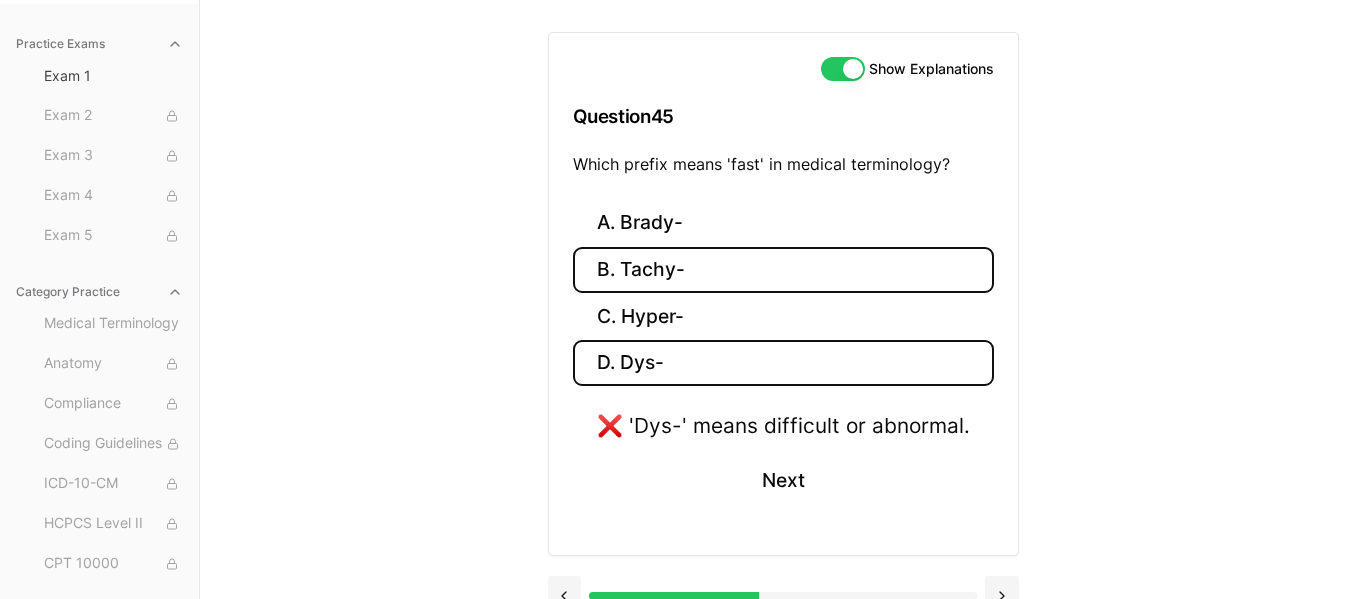 click on "B. Tachy-" at bounding box center (783, 270) 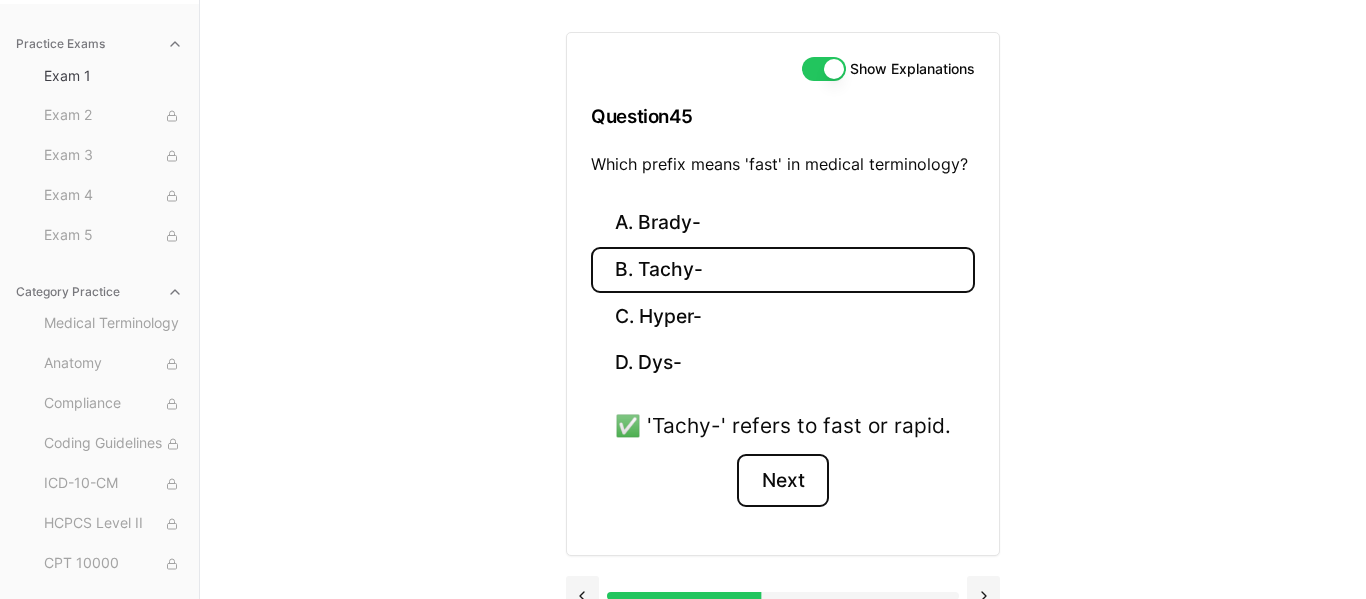 click on "Next" at bounding box center [782, 481] 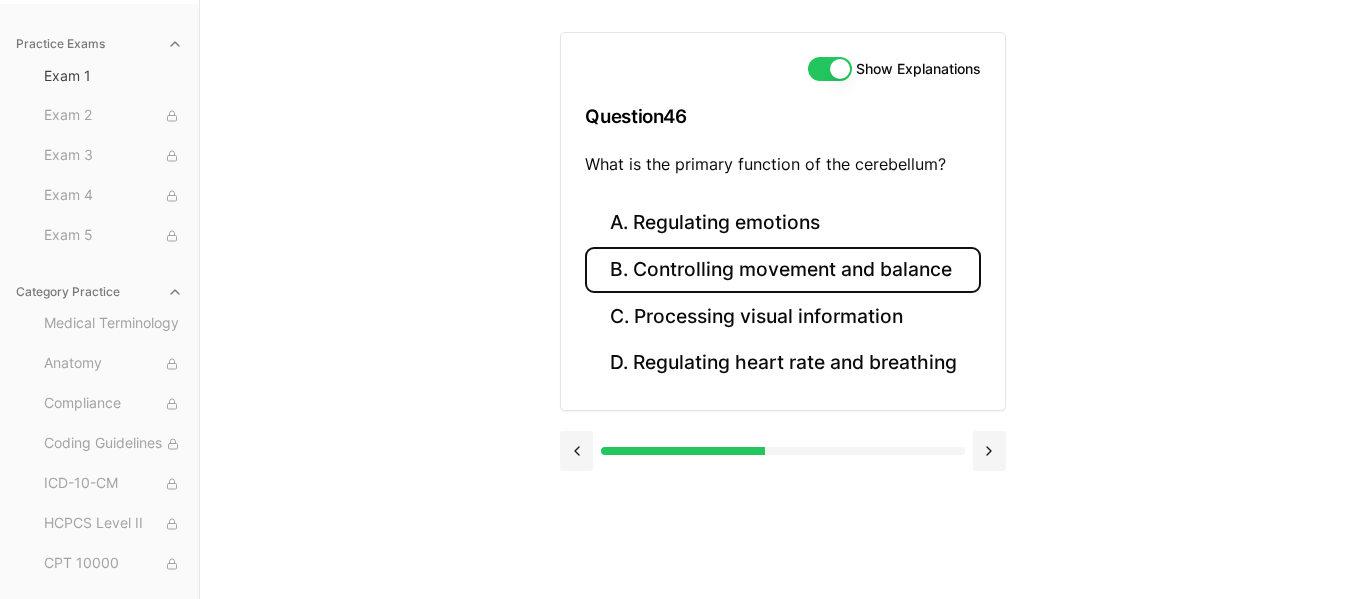 click on "B. Controlling movement and balance" at bounding box center (782, 270) 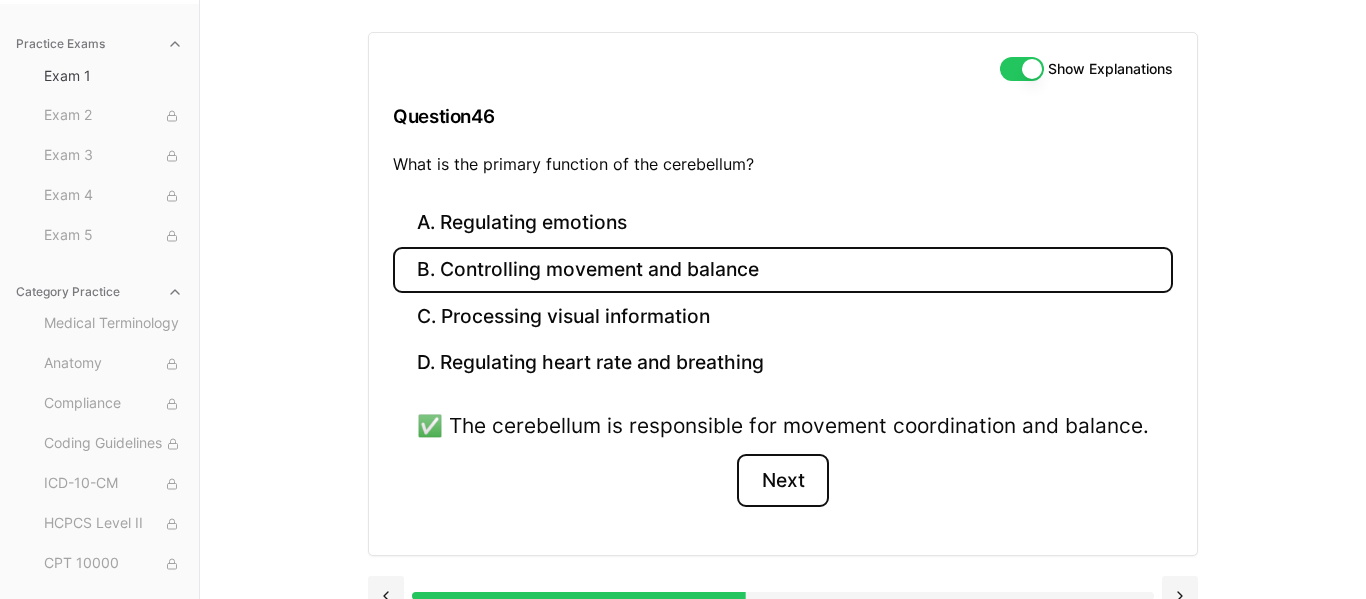 click on "Next" at bounding box center [782, 481] 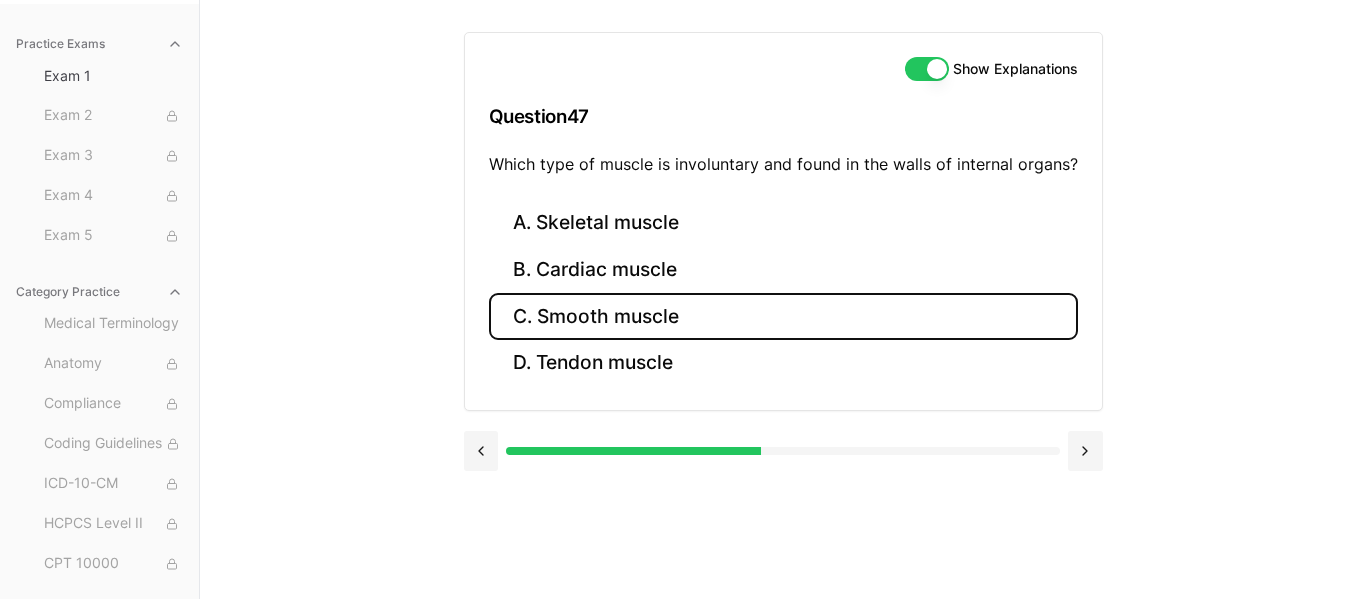 click on "C. Smooth muscle" at bounding box center [783, 316] 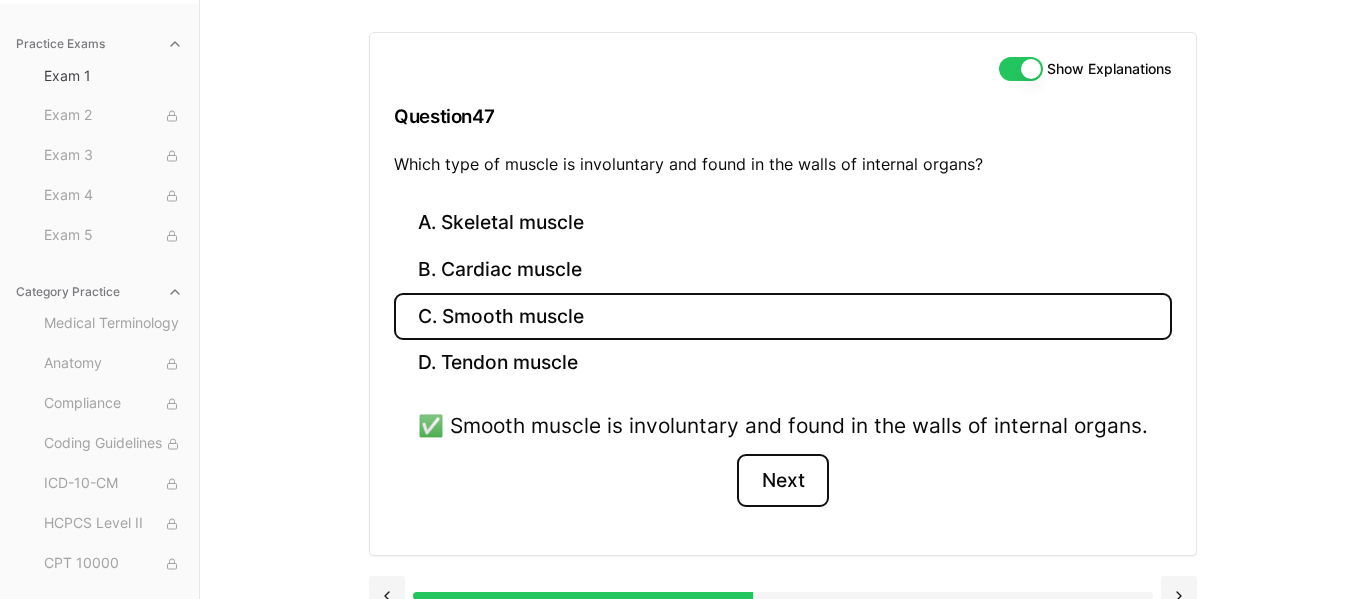 click on "Next" at bounding box center (782, 481) 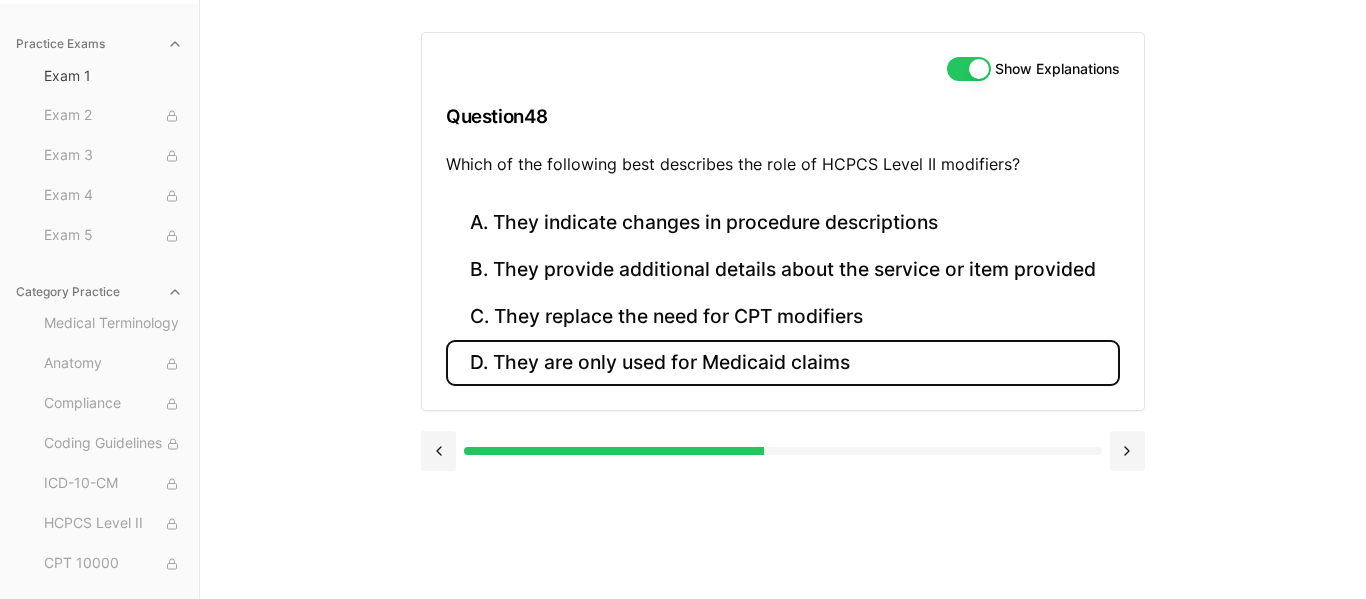 click on "D. They are only used for Medicaid claims" at bounding box center [783, 363] 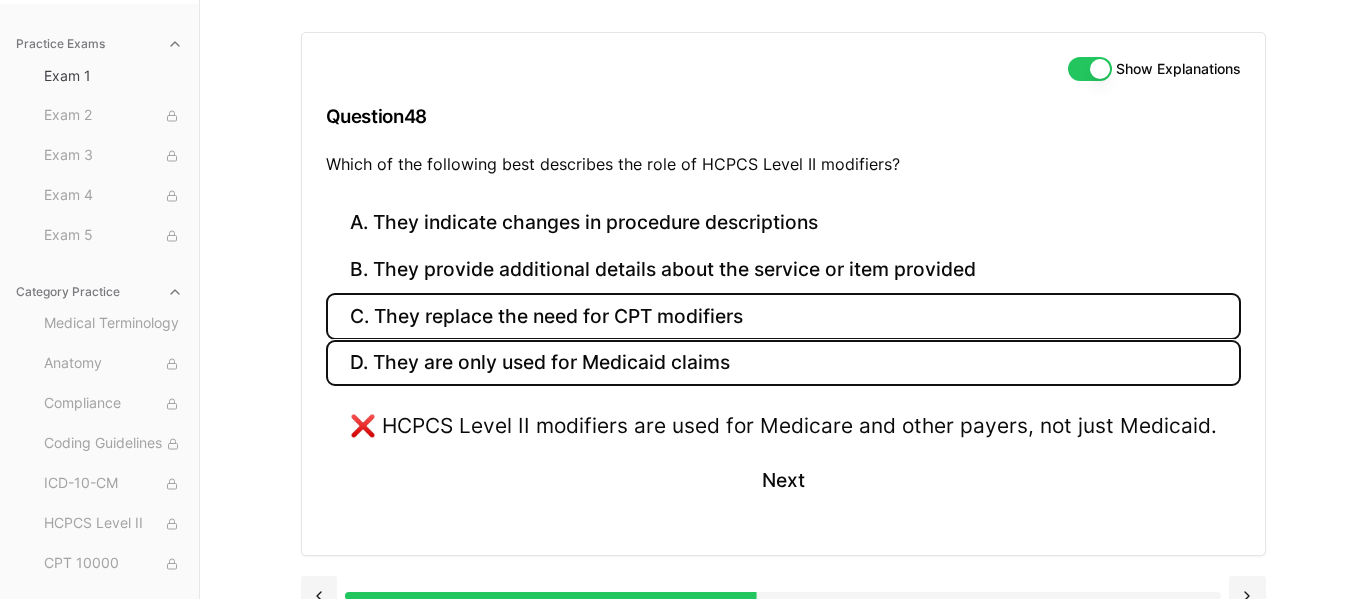 click on "C. They replace the need for CPT modifiers" at bounding box center [783, 316] 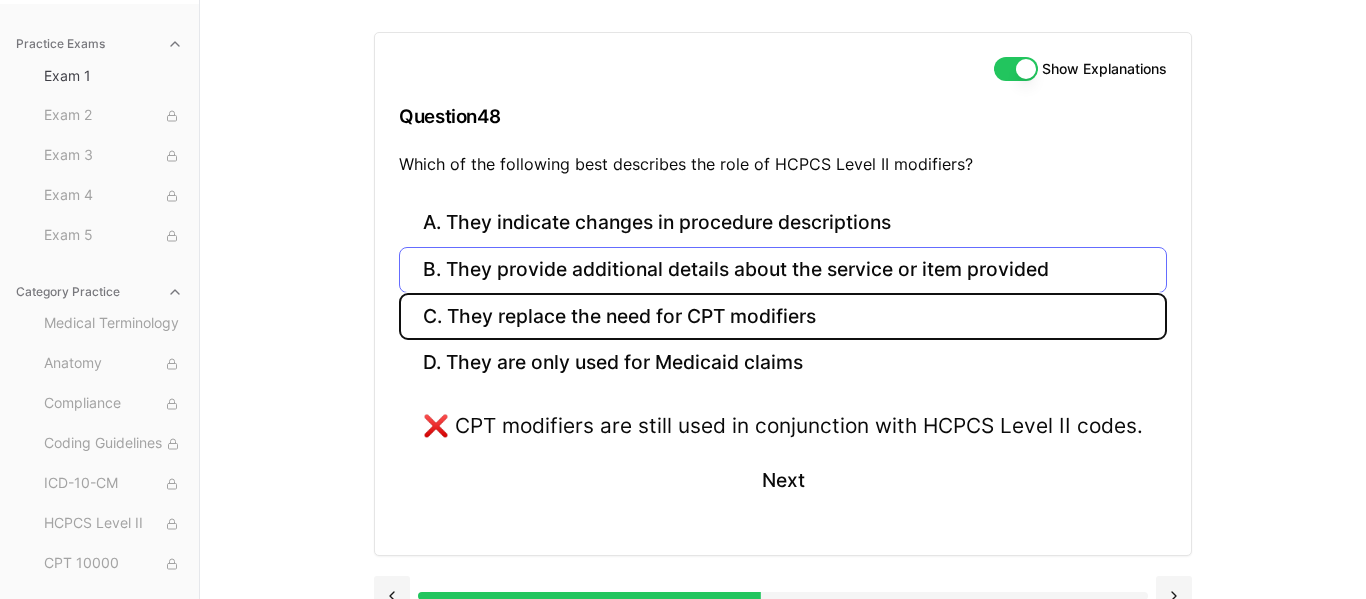 click on "B. They provide additional details about the service or item provided" at bounding box center (783, 270) 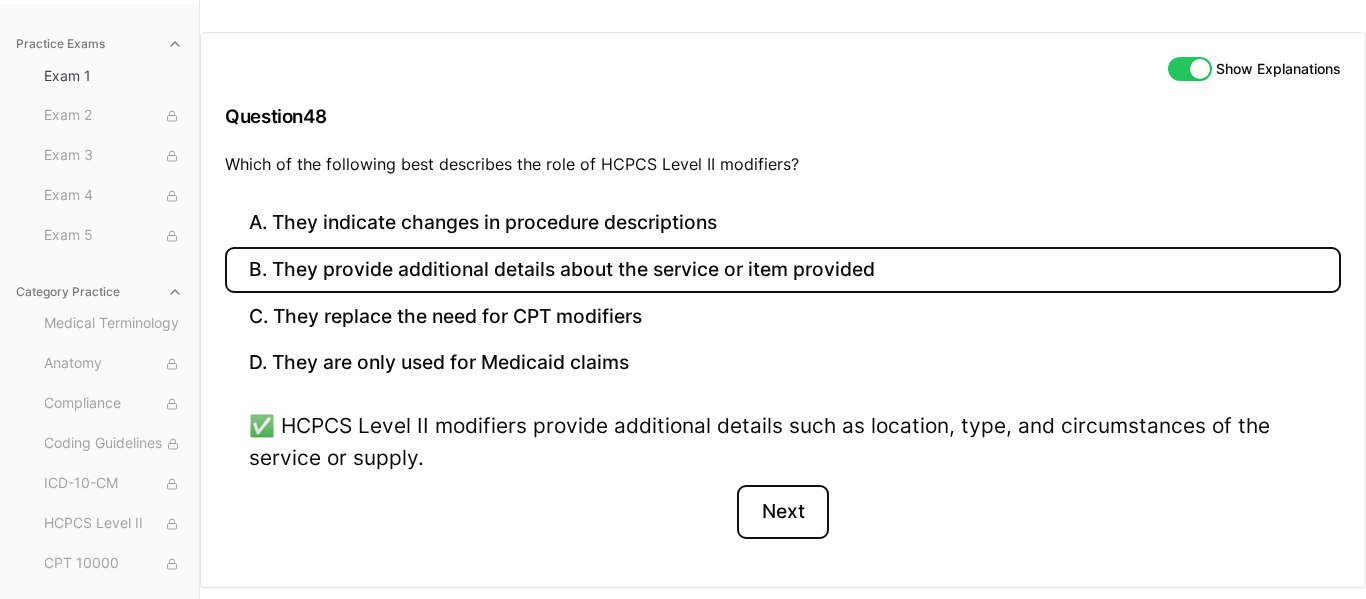 click on "Next" at bounding box center (782, 512) 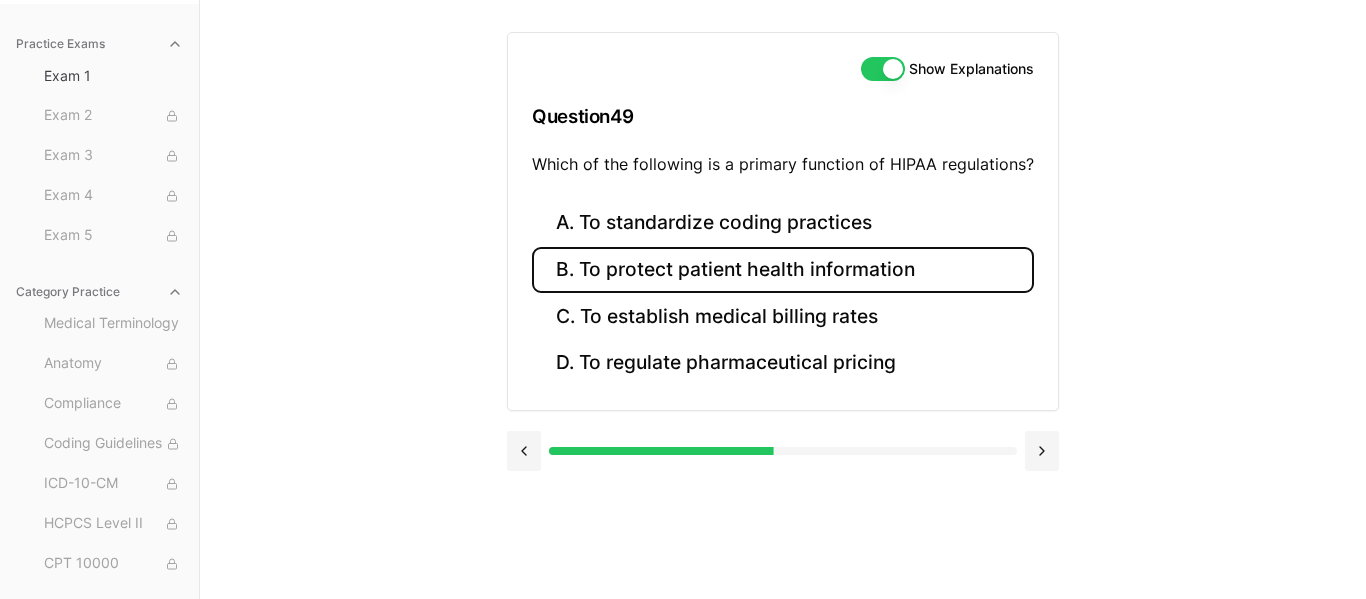 click on "B. To protect patient health information" at bounding box center [783, 270] 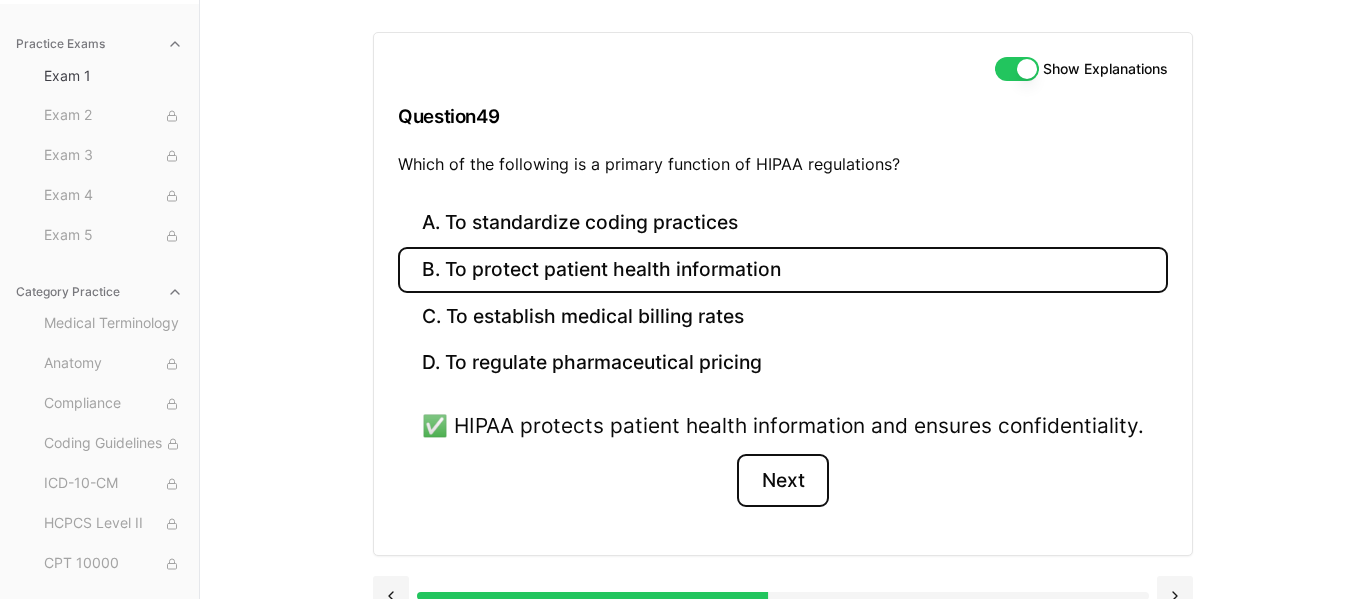 click on "Next" at bounding box center [782, 481] 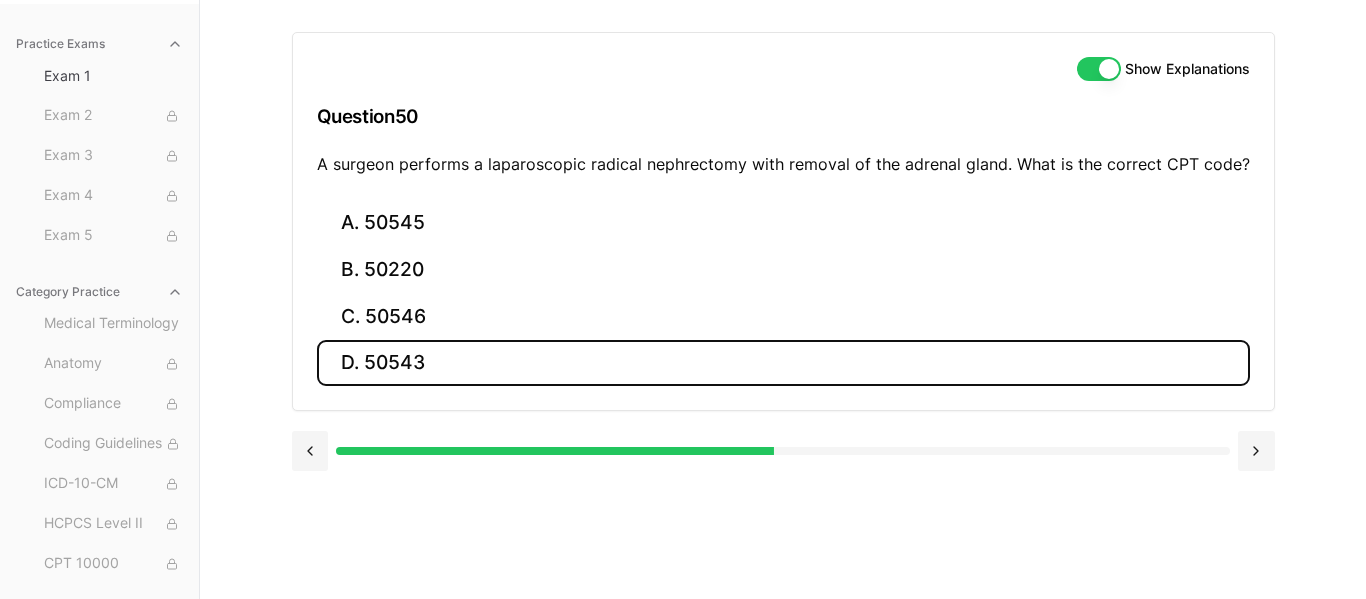 click on "D. 50543" at bounding box center (783, 363) 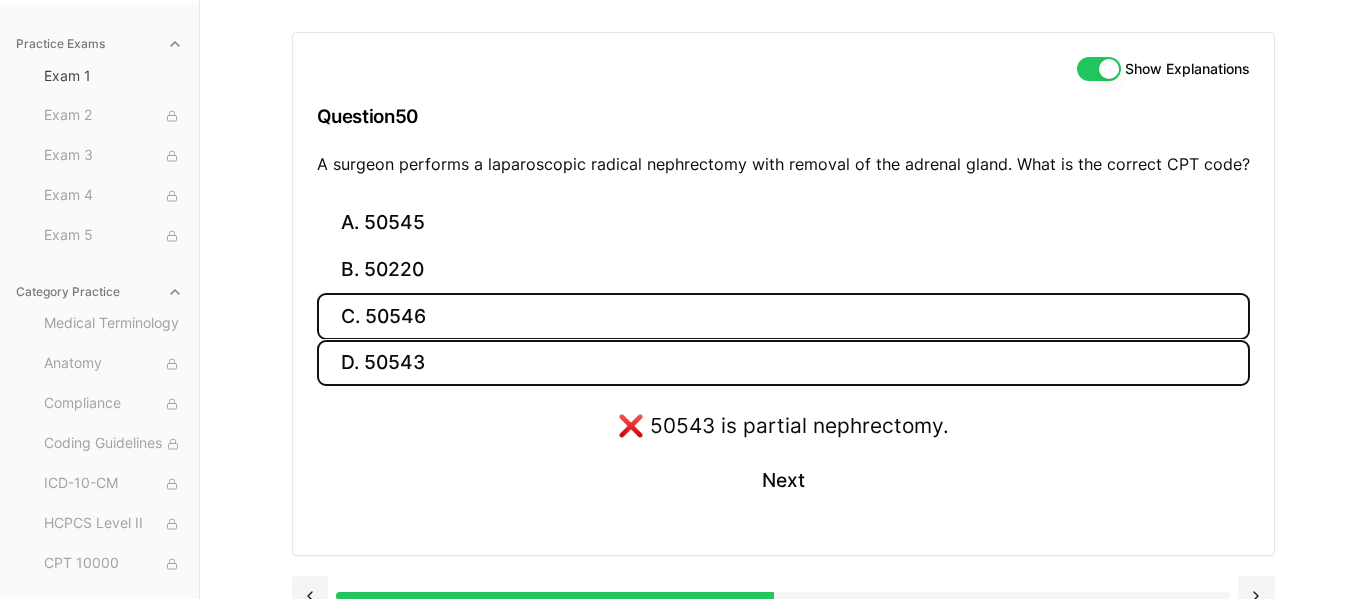 click on "C. 50546" at bounding box center [783, 316] 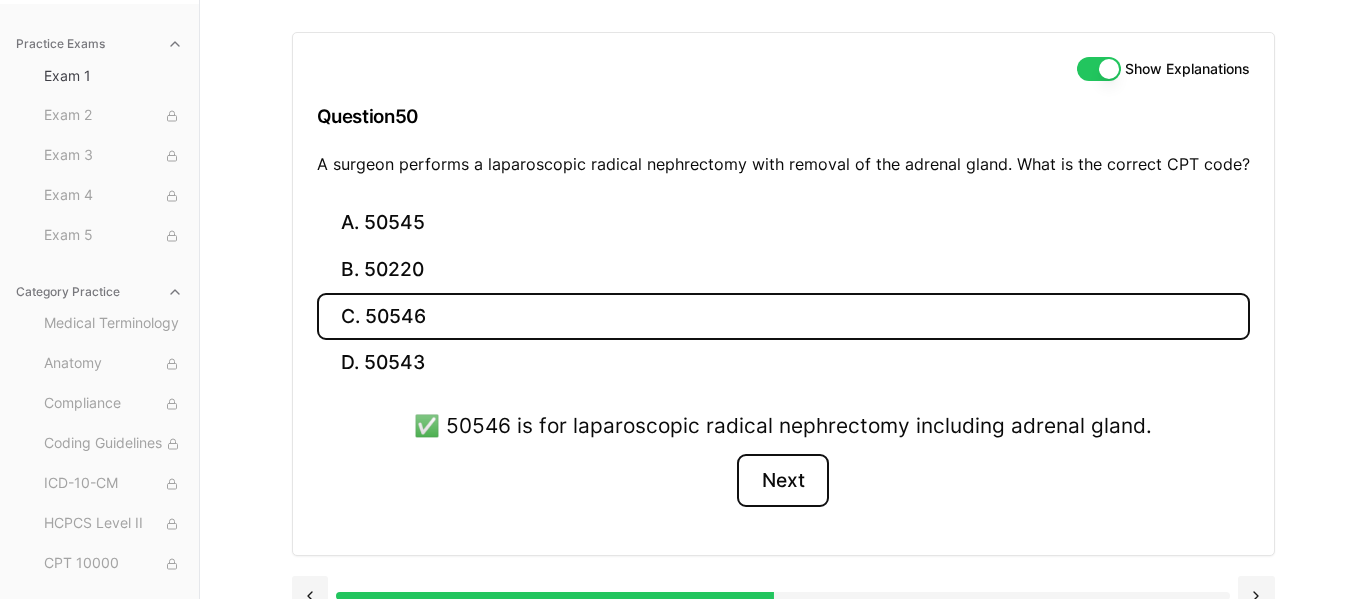 click on "Next" at bounding box center (782, 481) 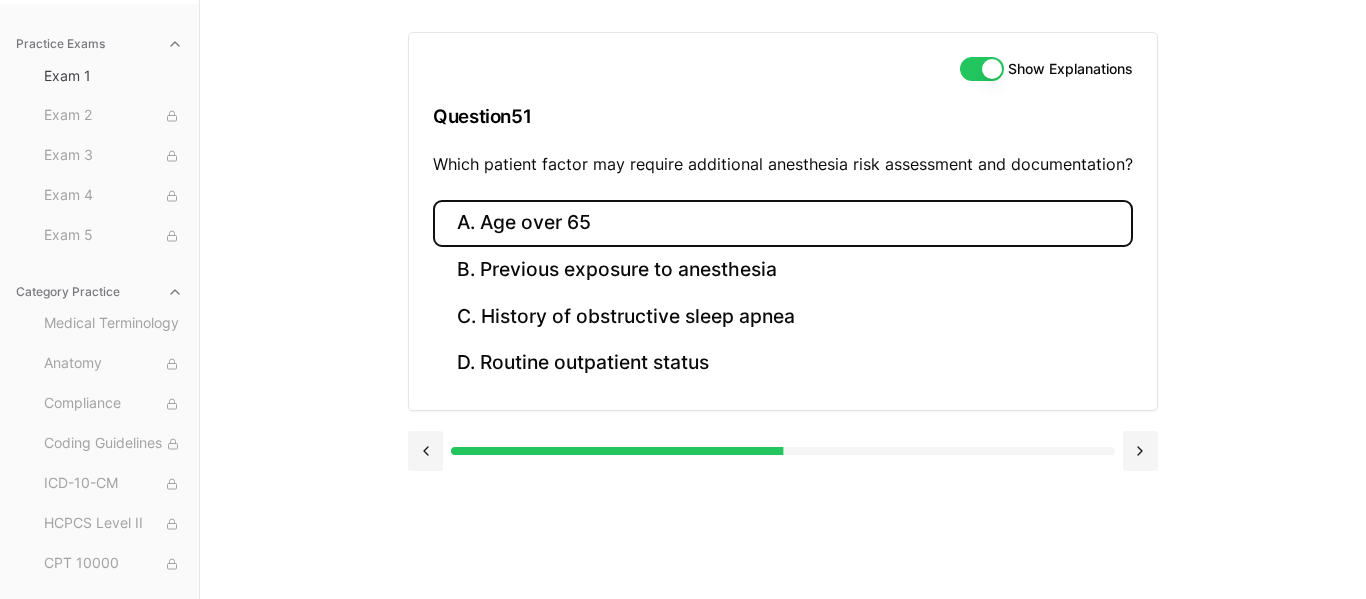 click on "A. Age over 65" at bounding box center (783, 223) 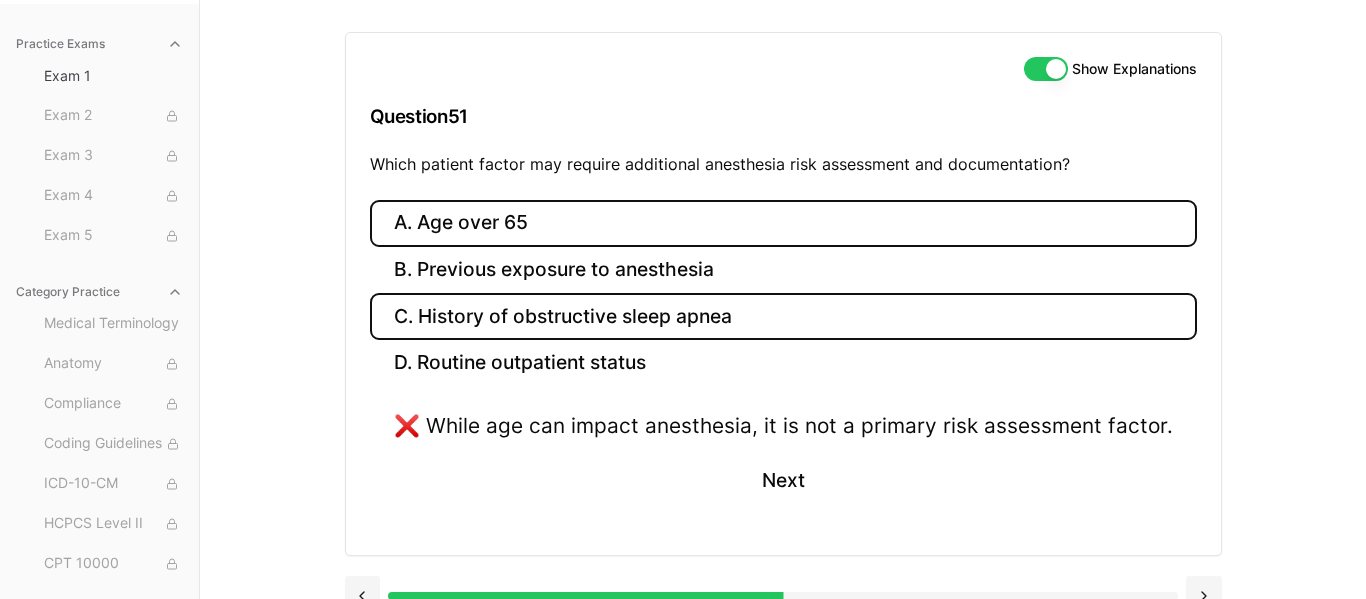 click on "C. History of obstructive sleep apnea" at bounding box center [783, 316] 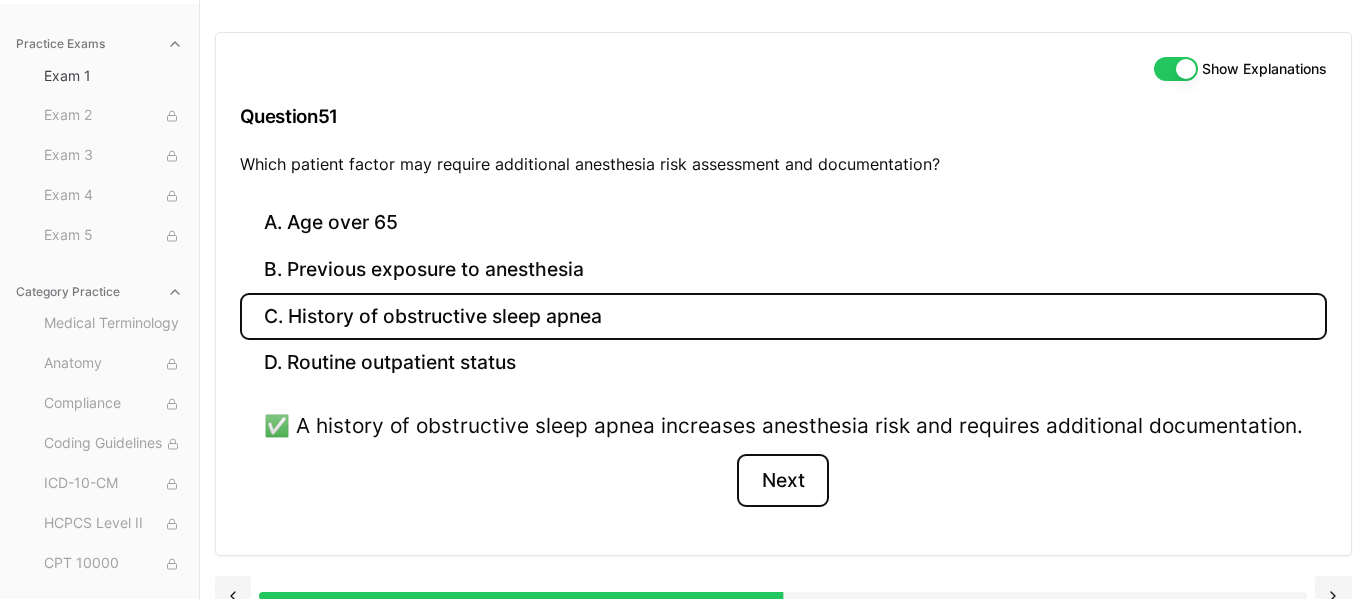 click on "Next" at bounding box center (782, 481) 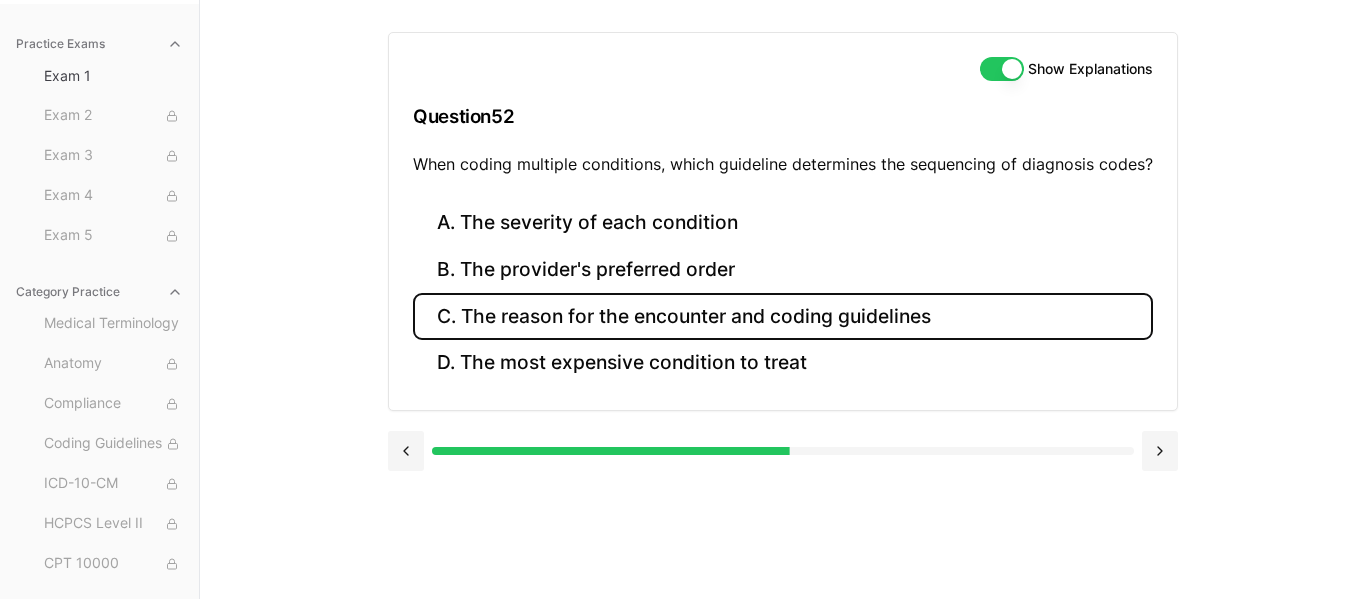 click on "C. The reason for the encounter and coding guidelines" at bounding box center [783, 316] 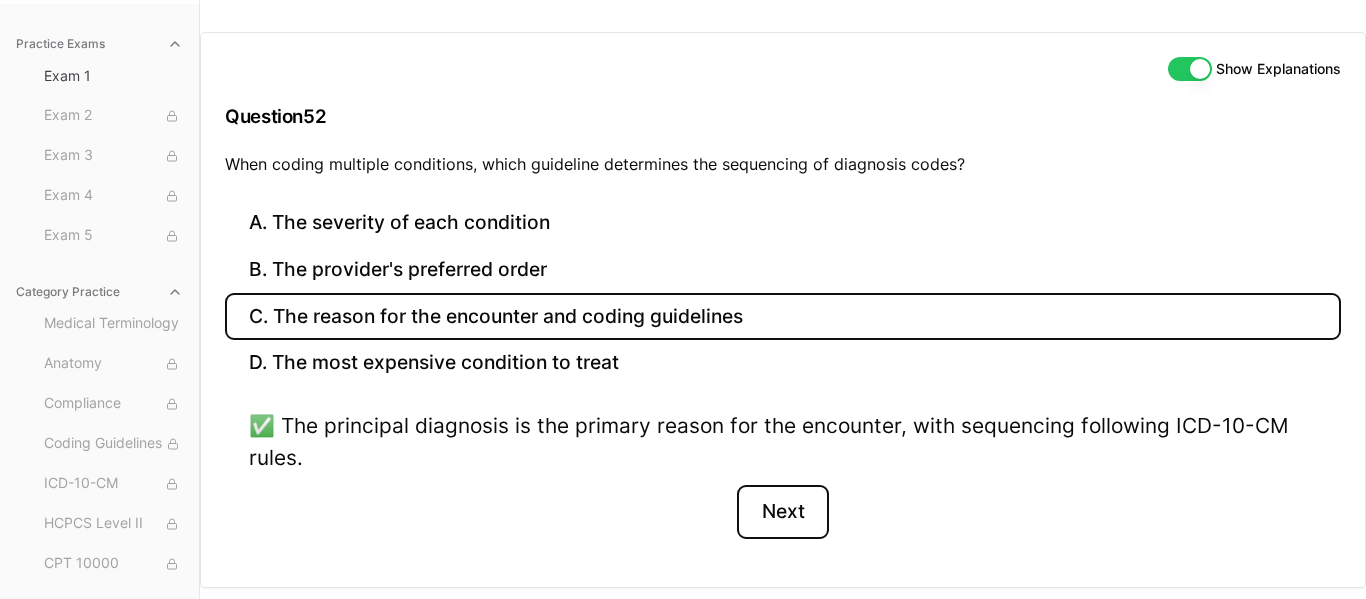 click on "Next" at bounding box center [782, 512] 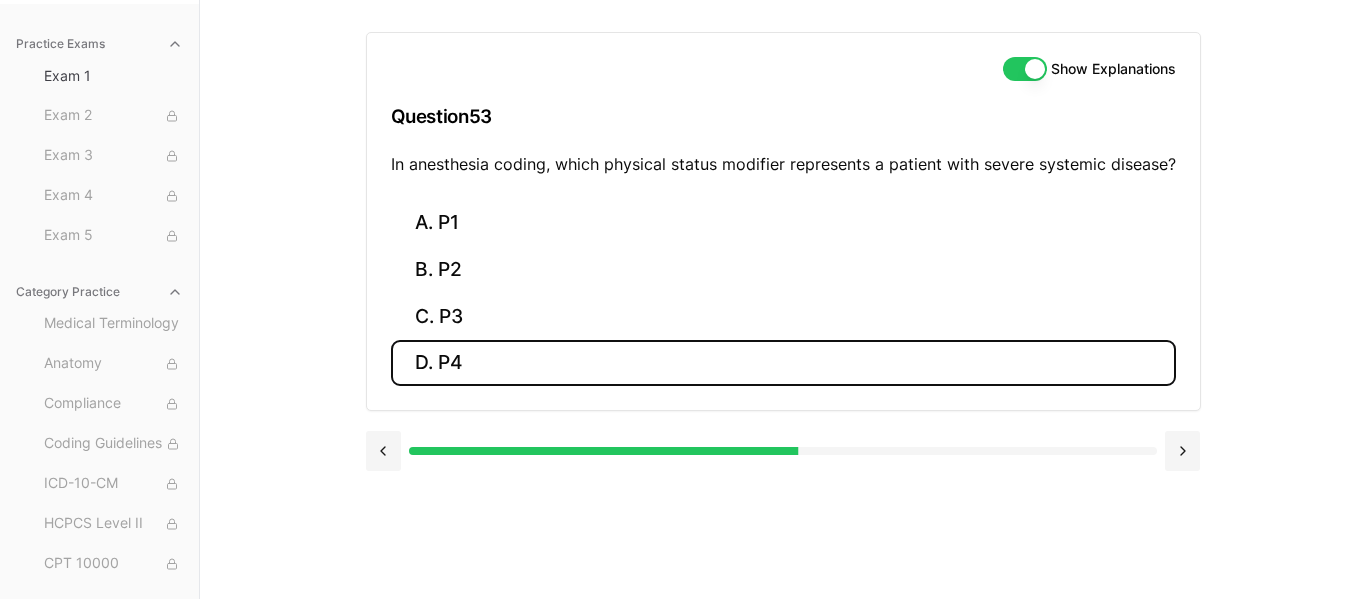 click on "D. P4" at bounding box center [783, 363] 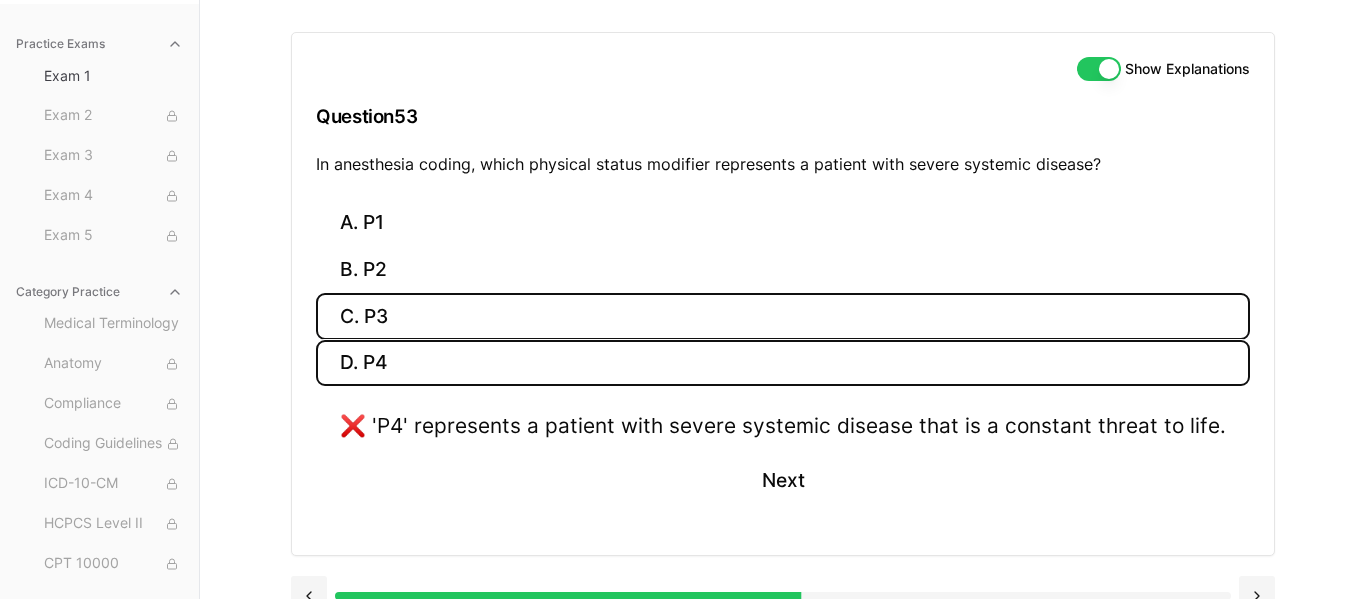 click on "C. P3" at bounding box center (783, 316) 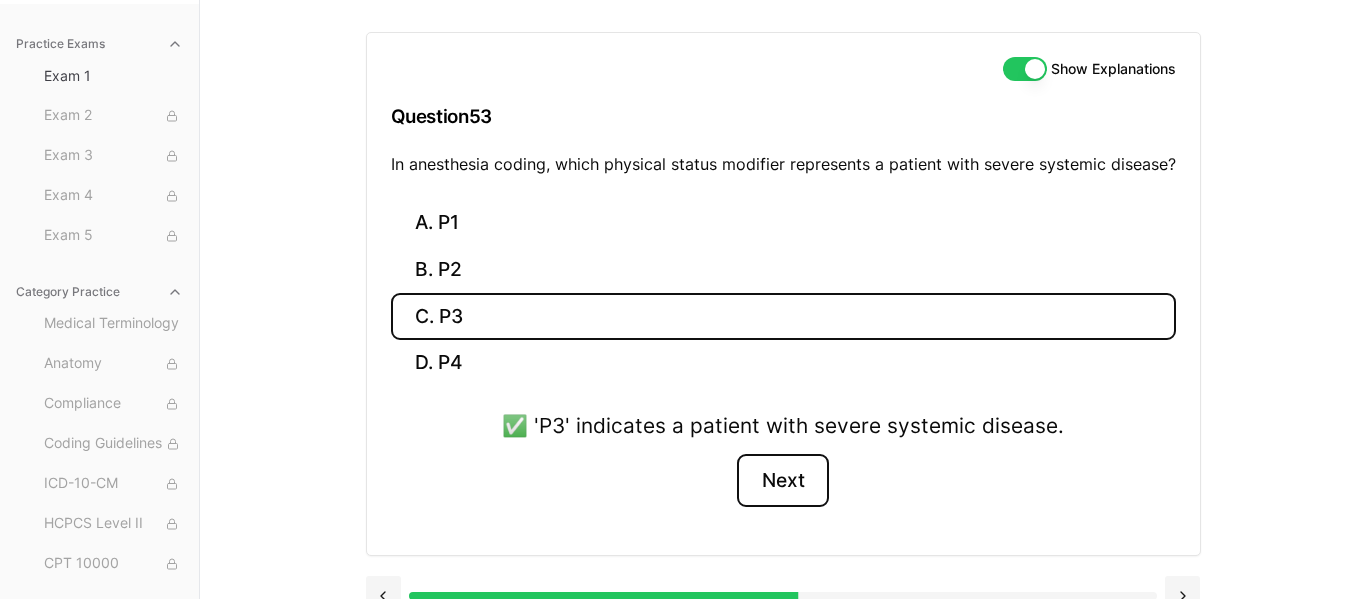 click on "Next" at bounding box center [782, 481] 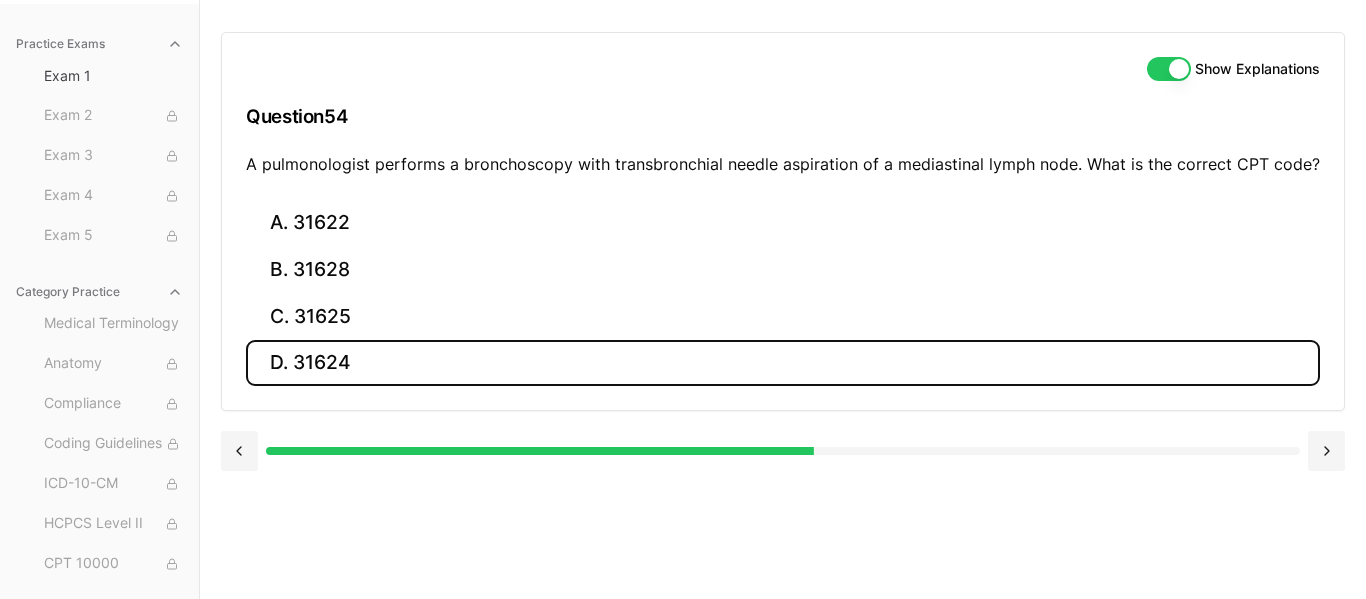 click on "D. 31624" at bounding box center [783, 363] 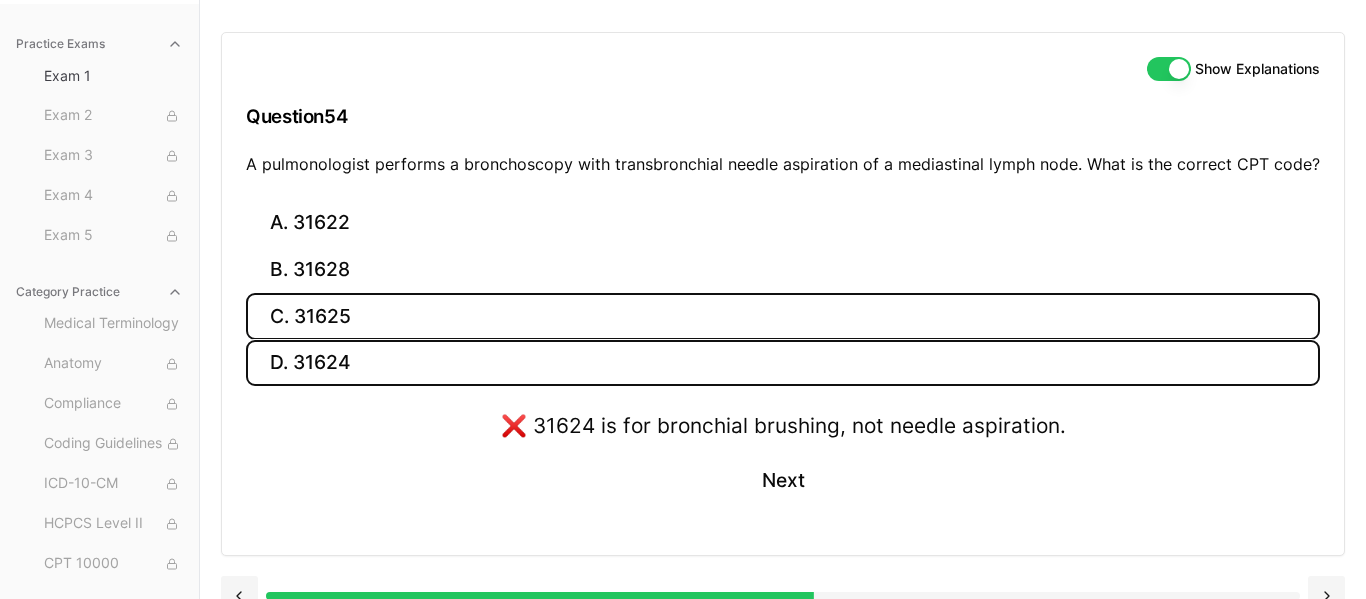 click on "C. 31625" at bounding box center (783, 316) 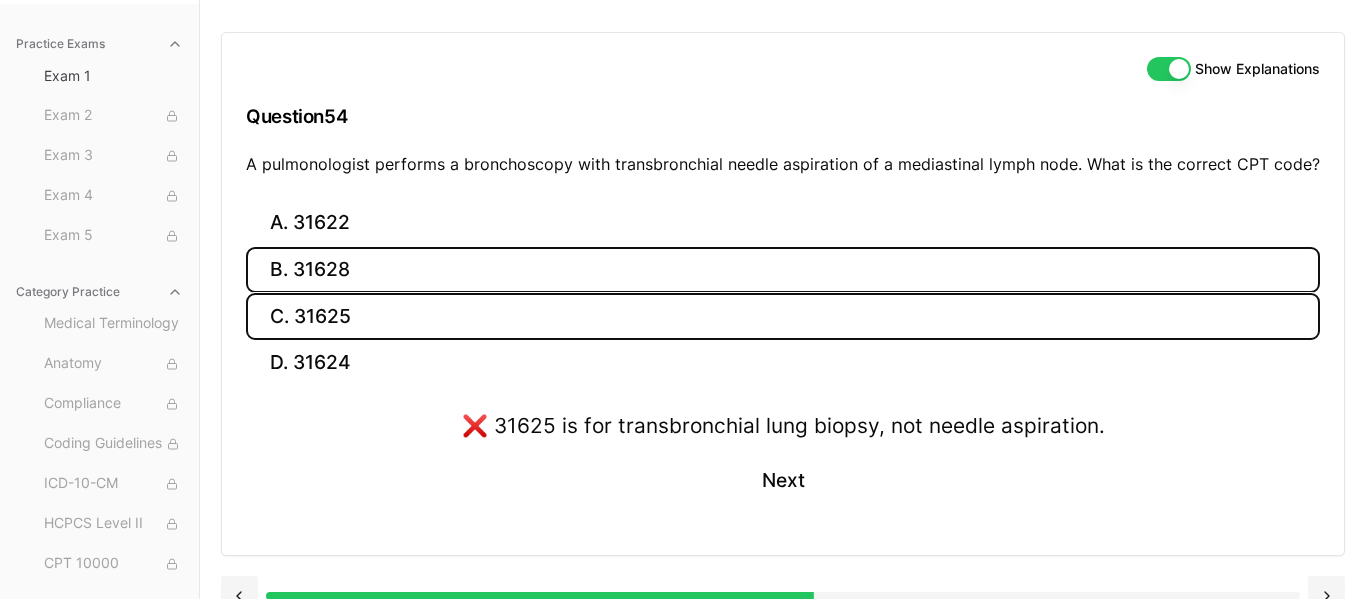 click on "B. 31628" at bounding box center (783, 270) 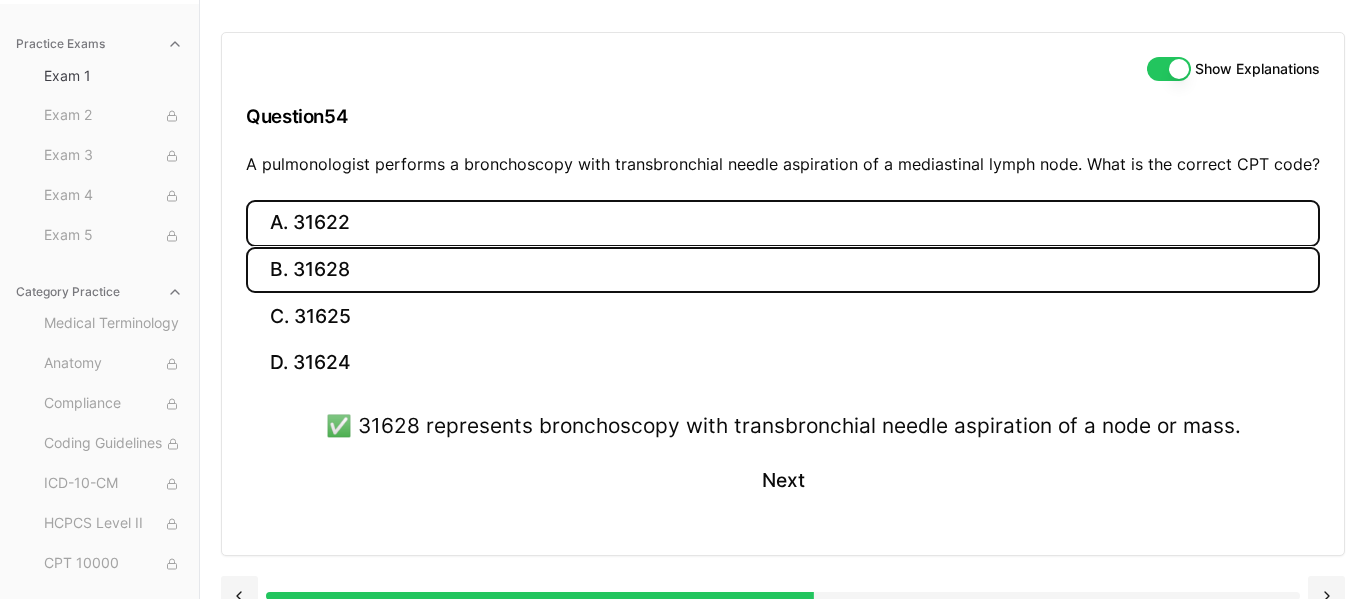 click on "A. 31622" at bounding box center [783, 223] 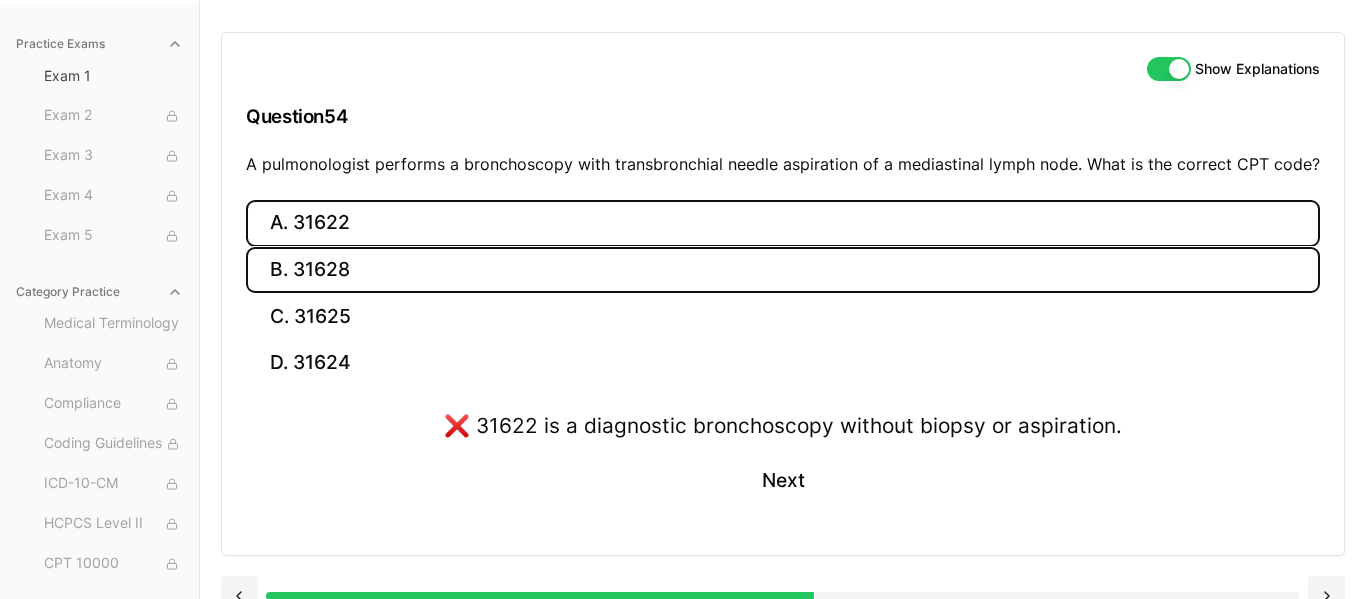 click on "B. 31628" at bounding box center [783, 270] 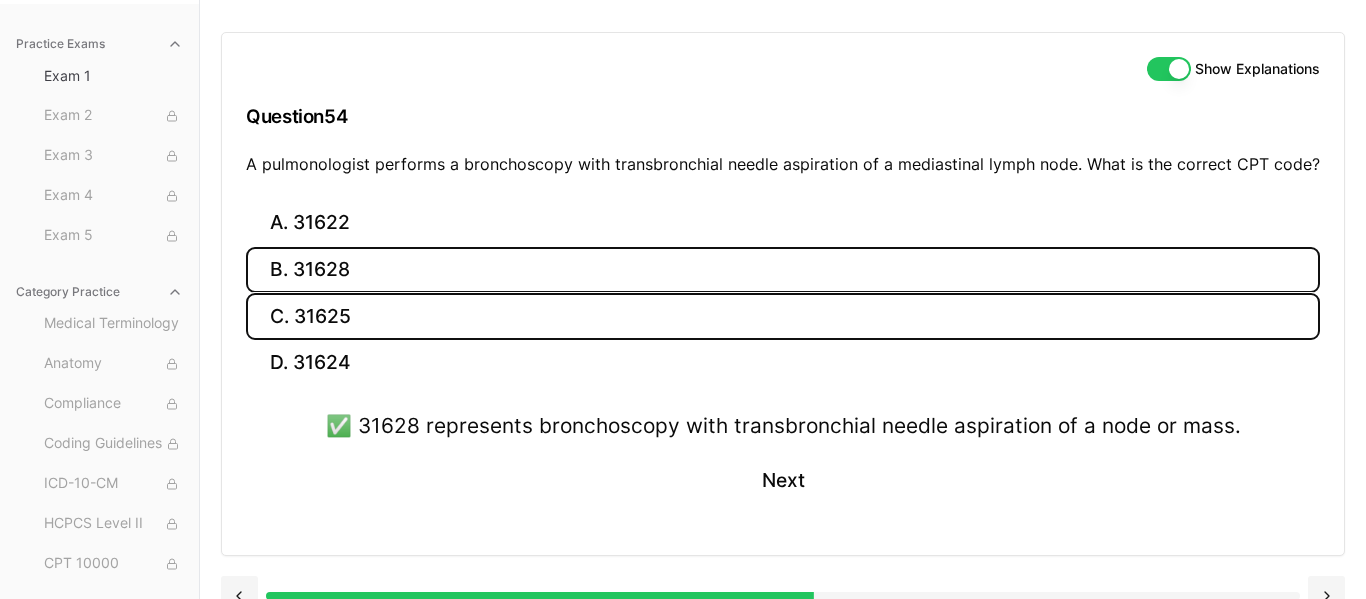 click on "C. 31625" at bounding box center [783, 316] 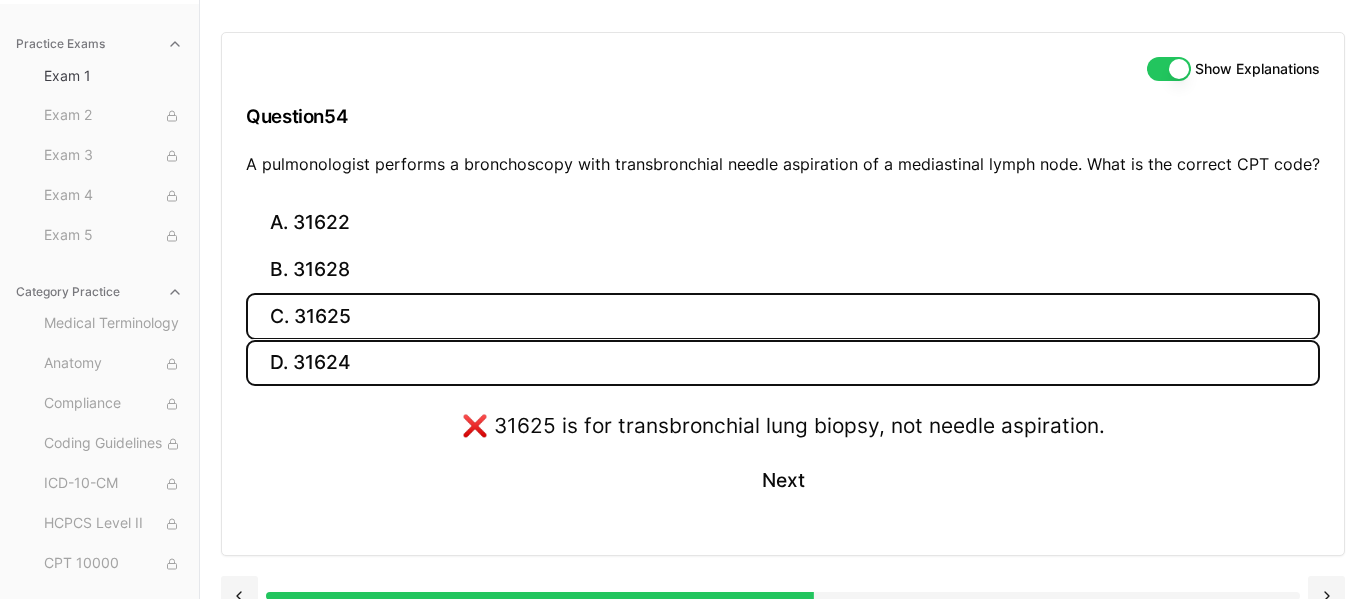 click on "D. 31624" at bounding box center (783, 363) 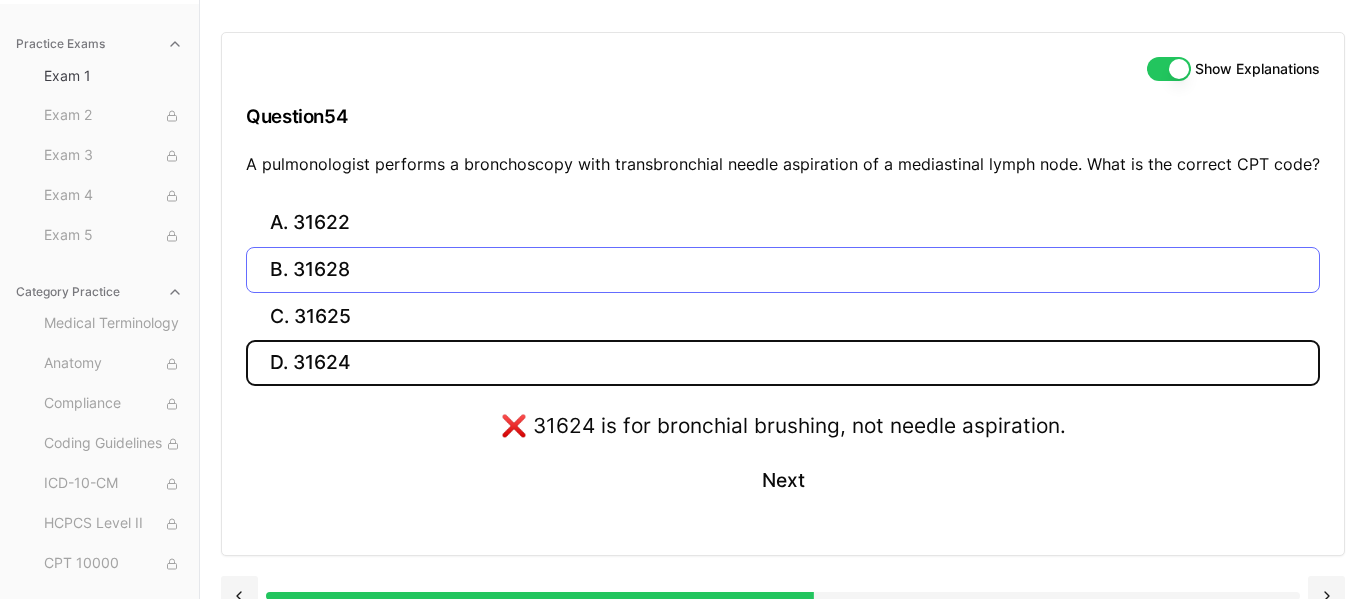 click on "B. 31628" at bounding box center [783, 270] 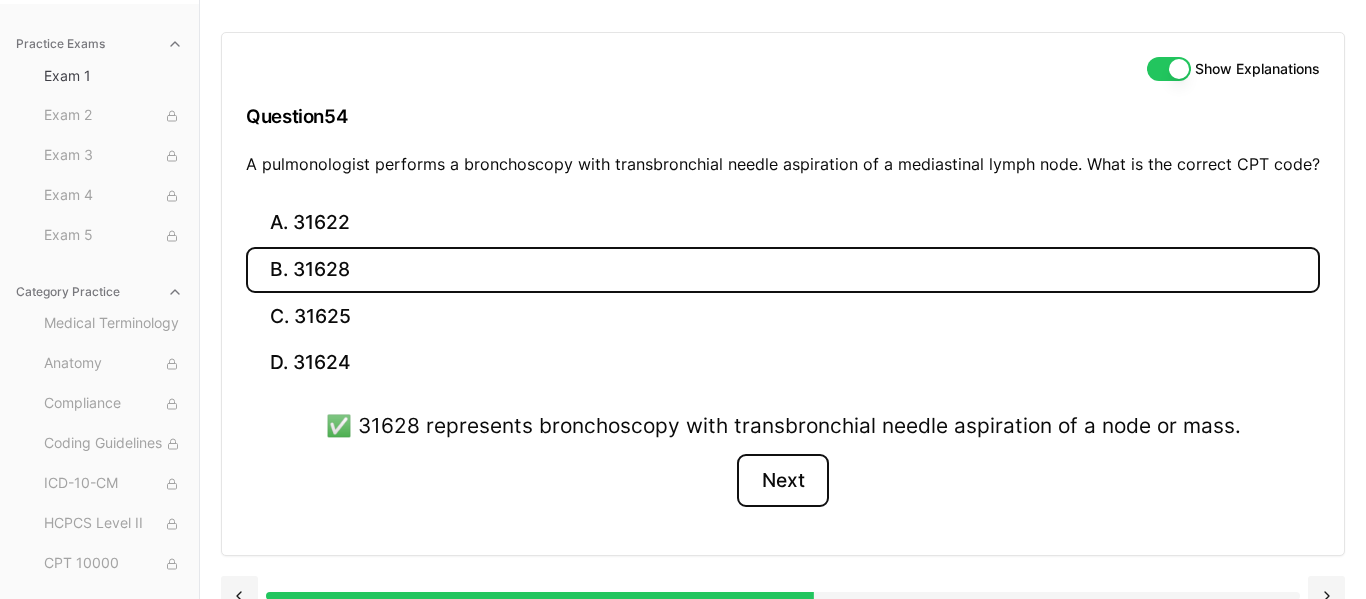 click on "Next" at bounding box center (782, 481) 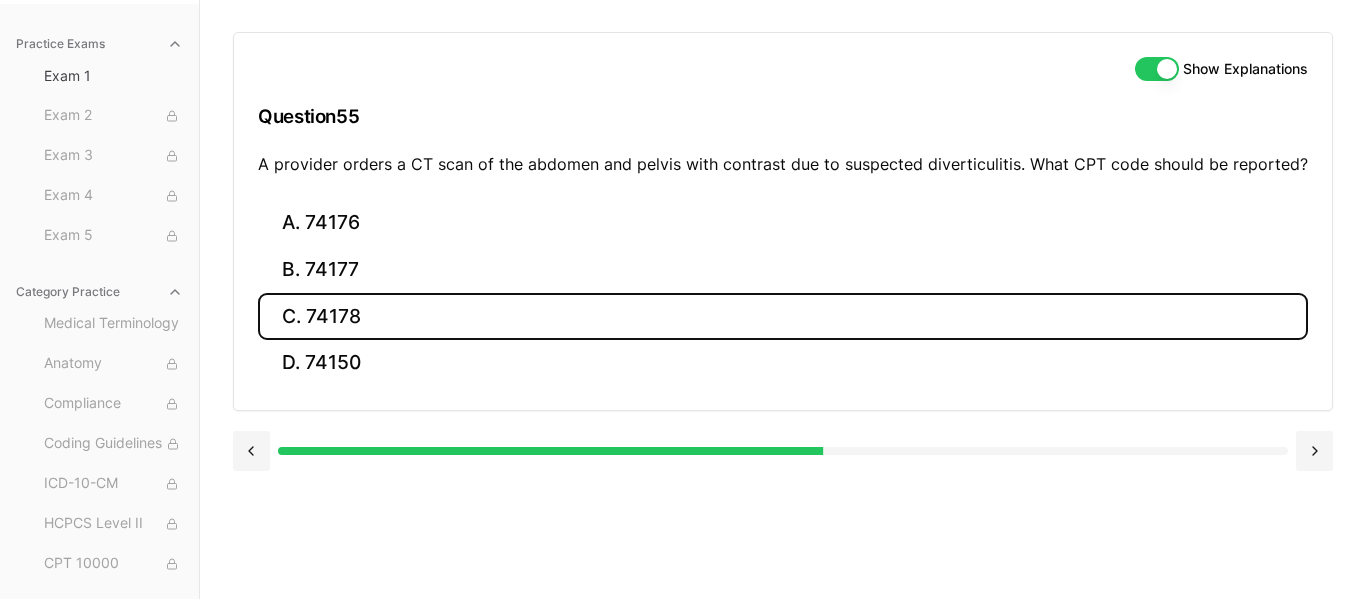 click on "C. 74178" at bounding box center [783, 316] 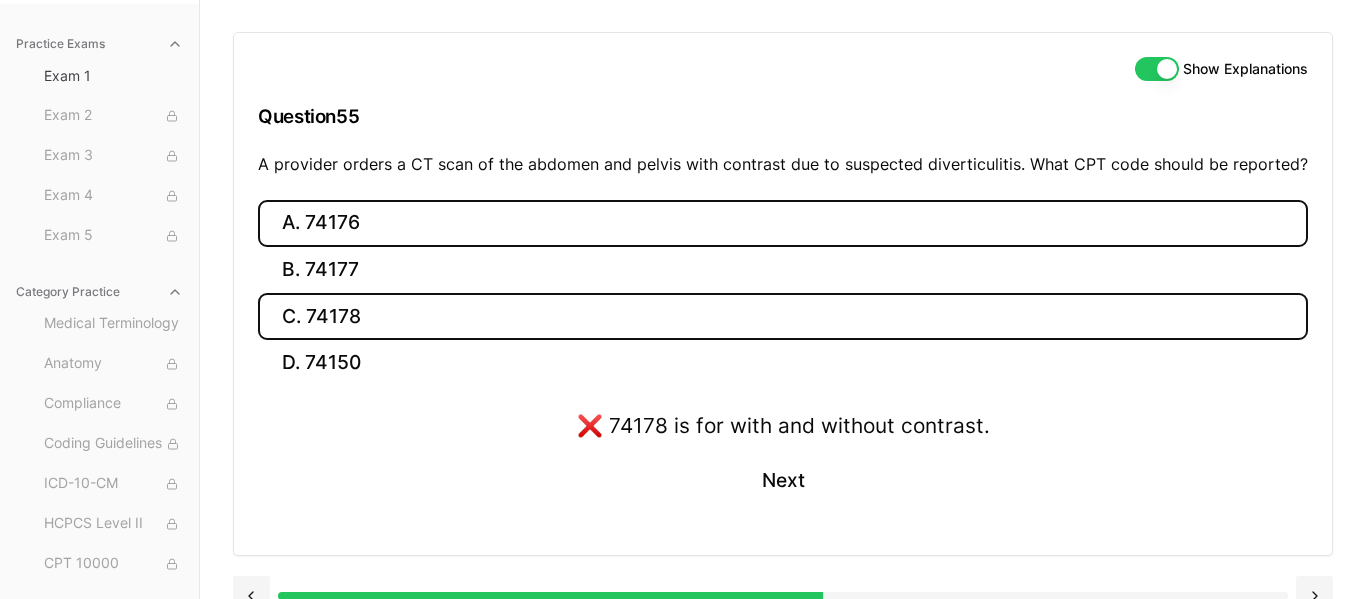 click on "A. 74176" at bounding box center [783, 223] 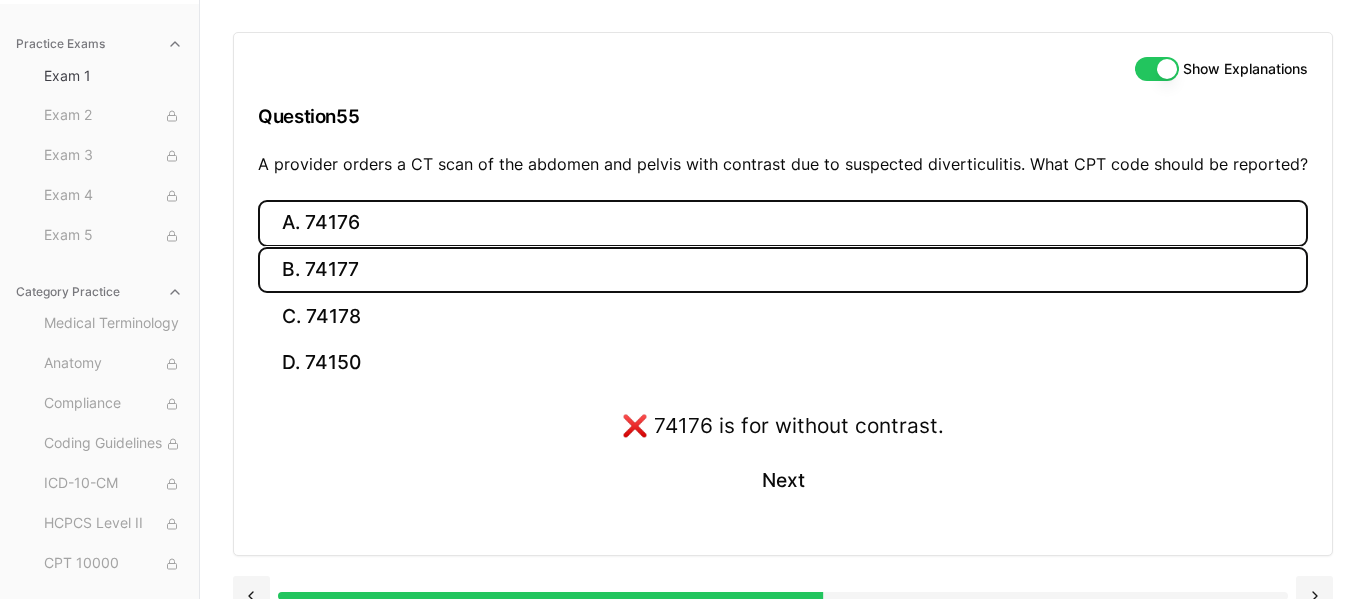click on "B. 74177" at bounding box center [783, 270] 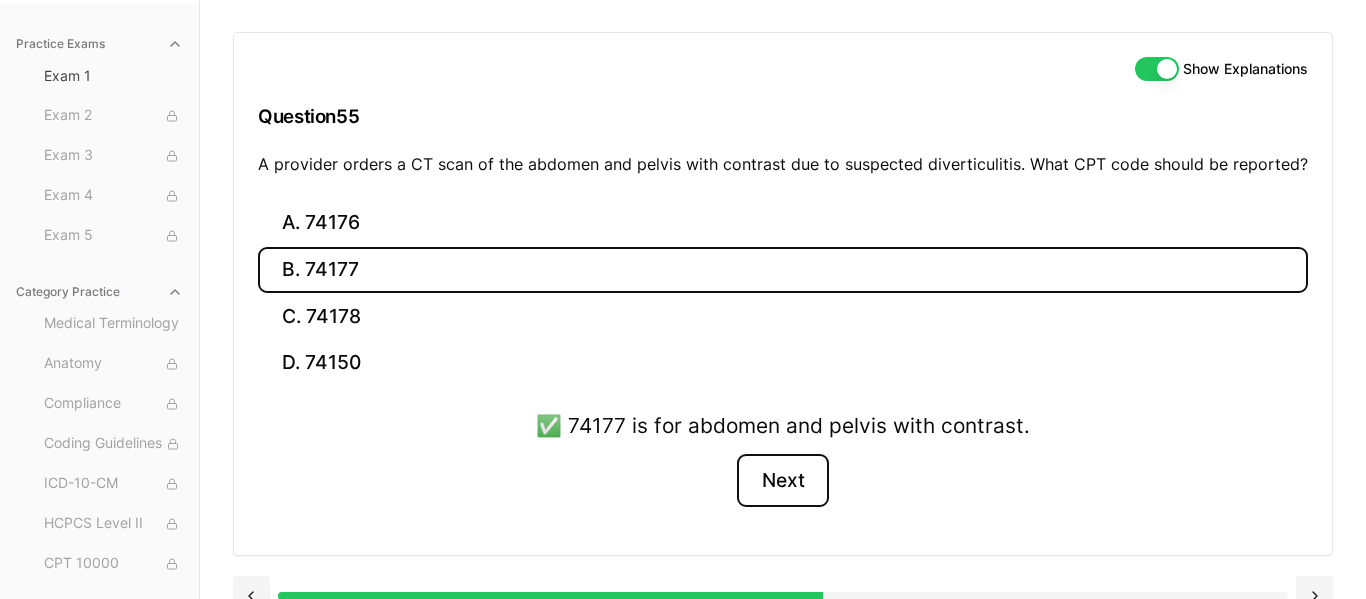 click on "Next" at bounding box center [782, 481] 